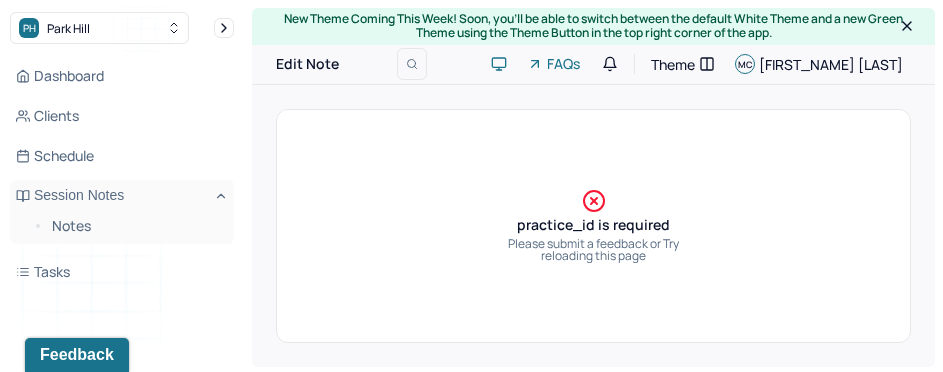 scroll, scrollTop: 2, scrollLeft: 0, axis: vertical 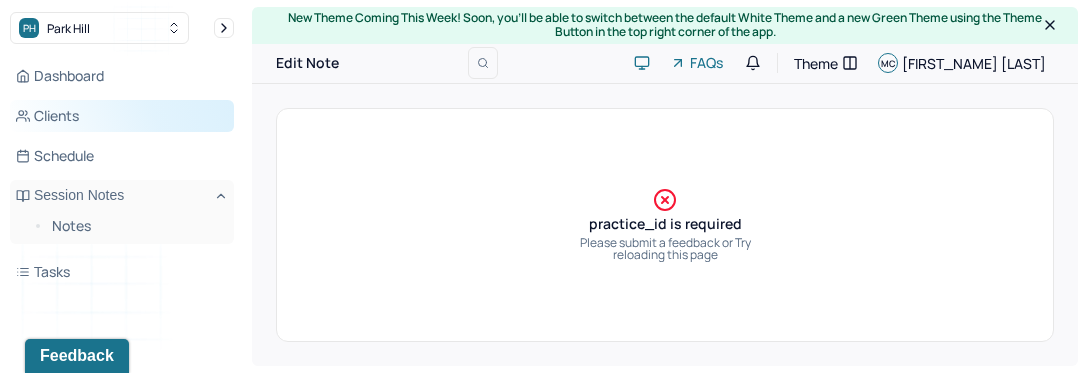 click on "Clients" at bounding box center (122, 116) 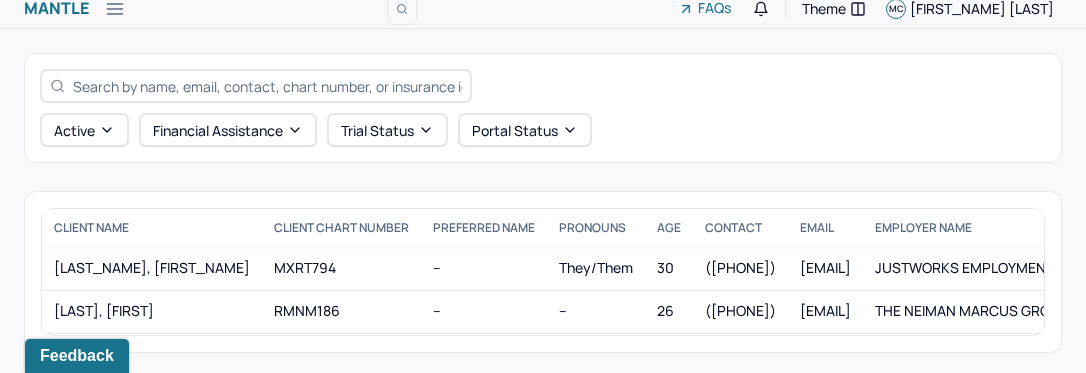 scroll, scrollTop: 0, scrollLeft: 0, axis: both 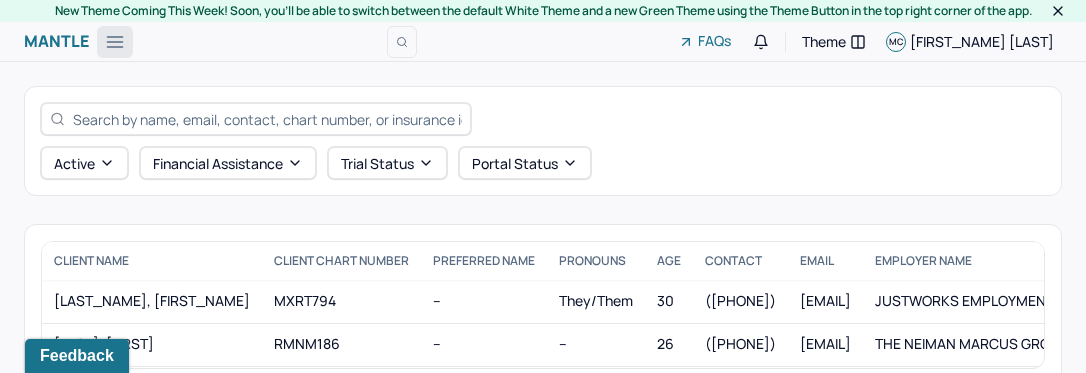 click at bounding box center (115, 42) 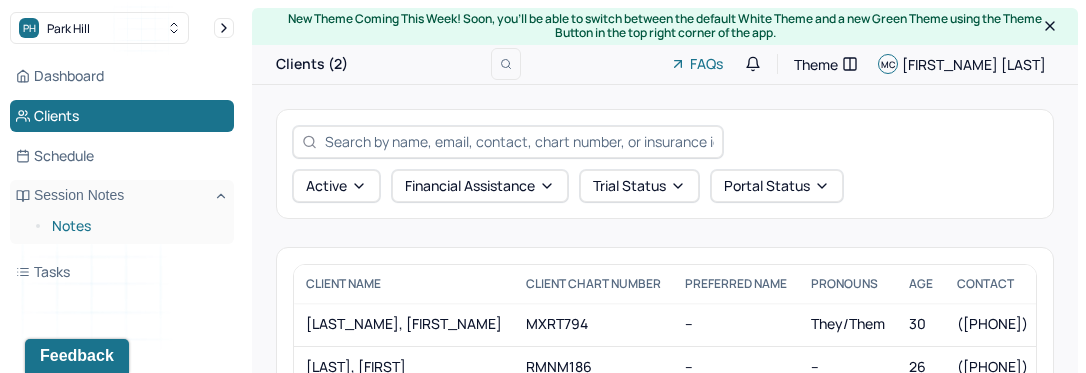 click on "Notes" at bounding box center [135, 226] 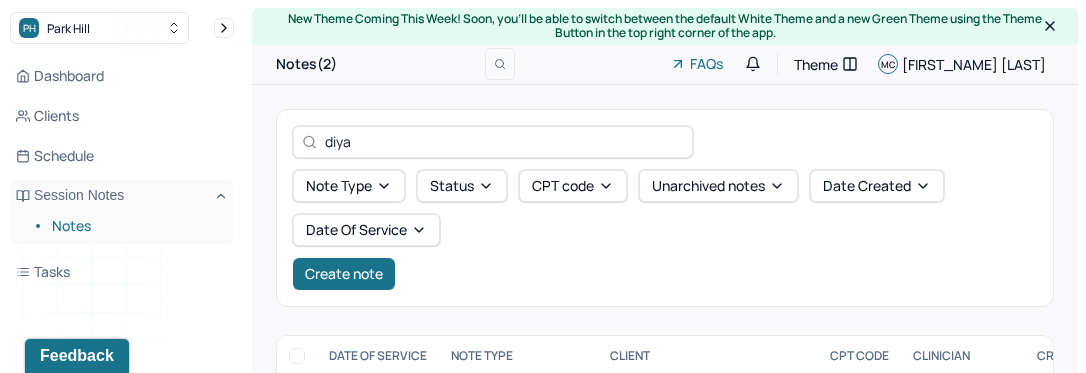 scroll, scrollTop: 124, scrollLeft: 0, axis: vertical 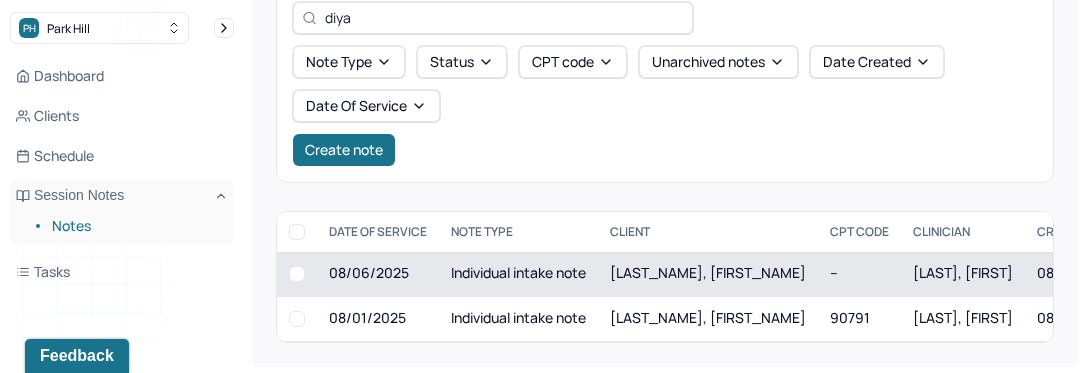 click on "Individual intake note" at bounding box center (518, 274) 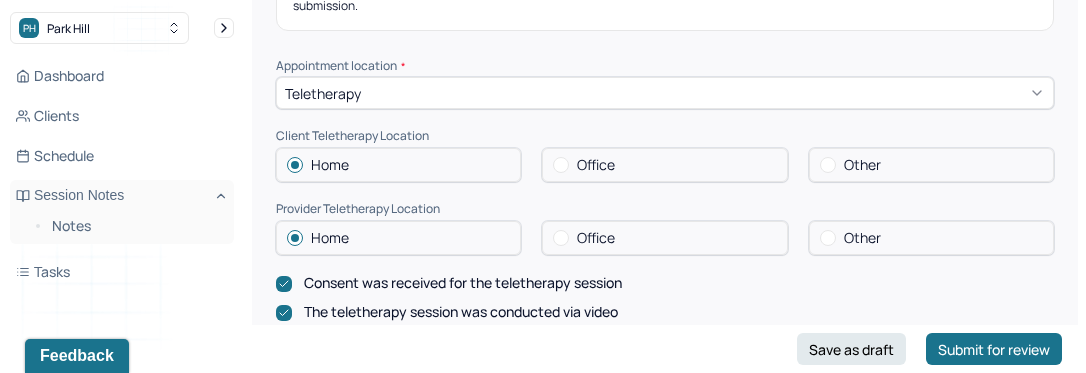 scroll, scrollTop: 433, scrollLeft: 0, axis: vertical 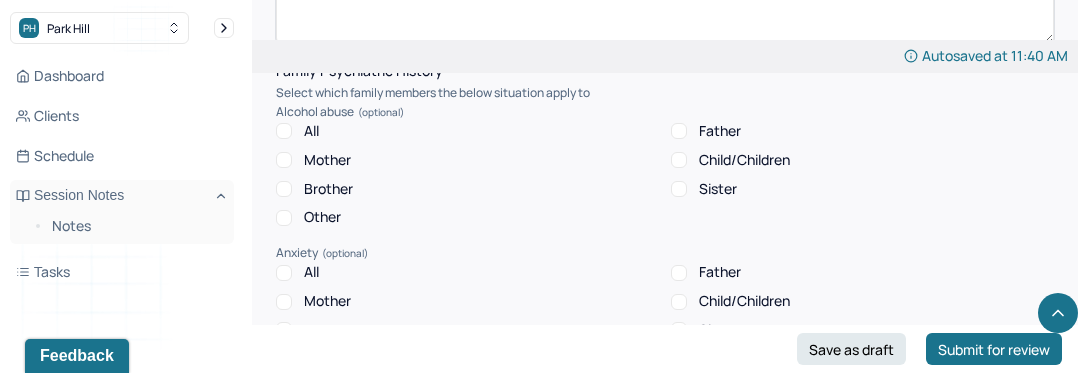 click on "All" at bounding box center [297, 131] 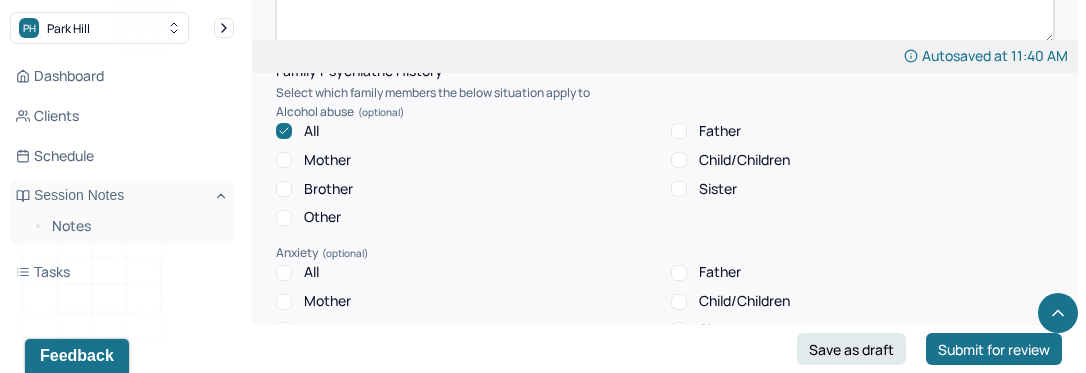 click on "All" at bounding box center [297, 131] 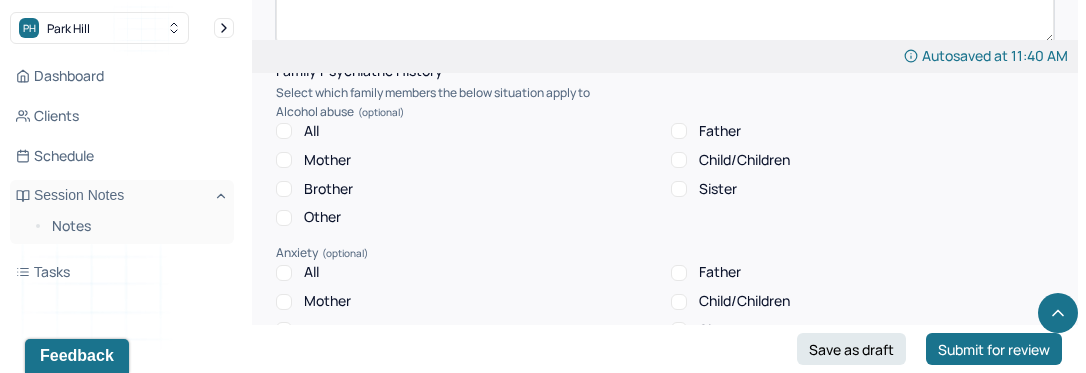 click on "Other" at bounding box center [308, 217] 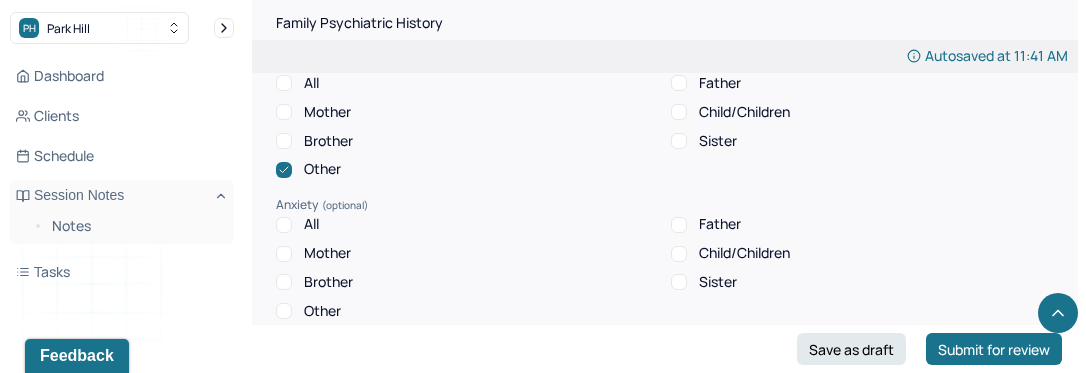 scroll, scrollTop: 4168, scrollLeft: 0, axis: vertical 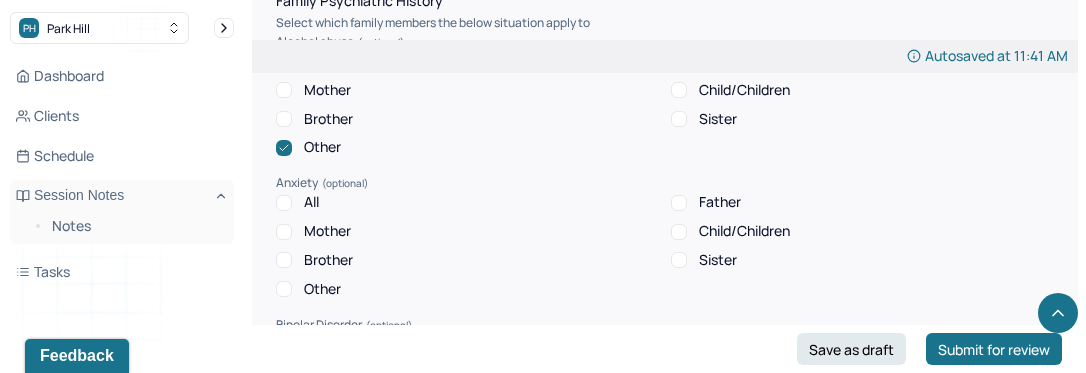 click on "Brother" at bounding box center [328, 260] 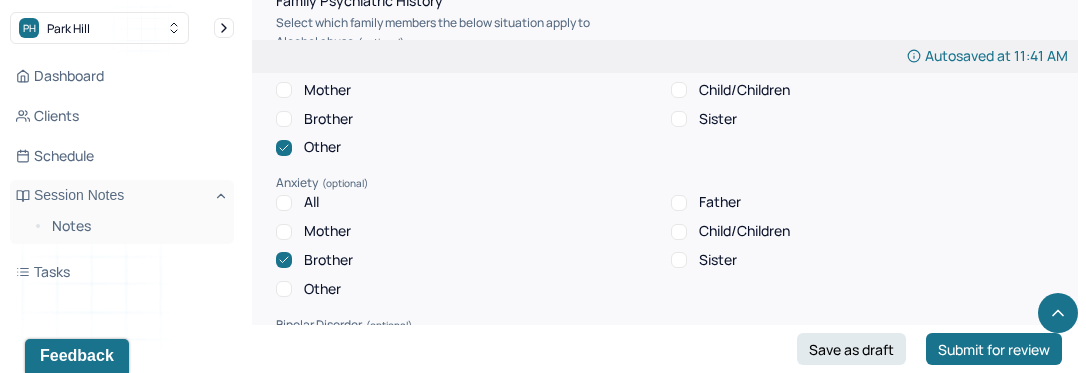 click on "Other" at bounding box center (322, 289) 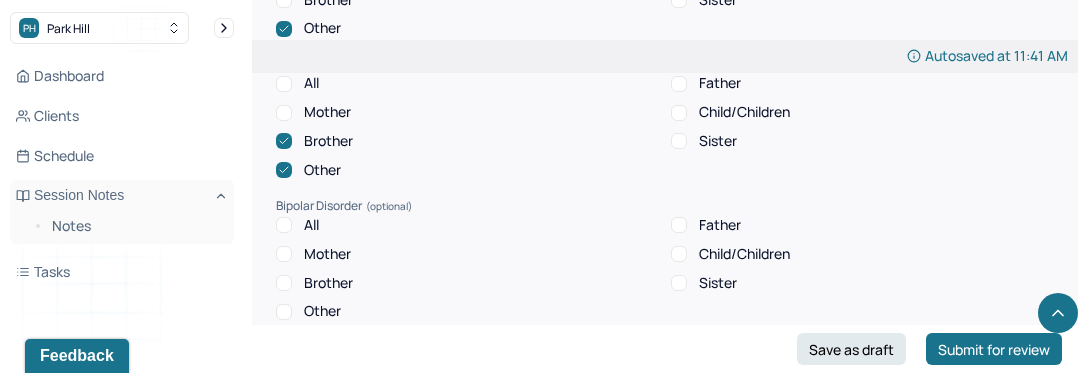 scroll, scrollTop: 4335, scrollLeft: 0, axis: vertical 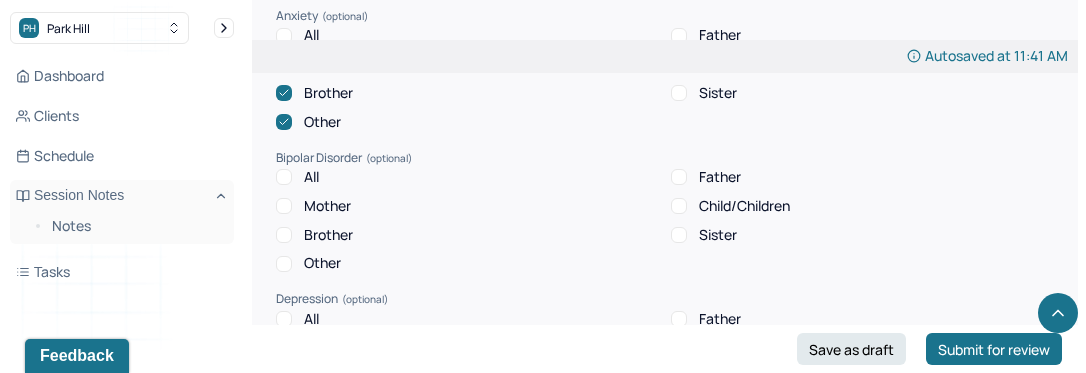 click on "Other" at bounding box center [322, 263] 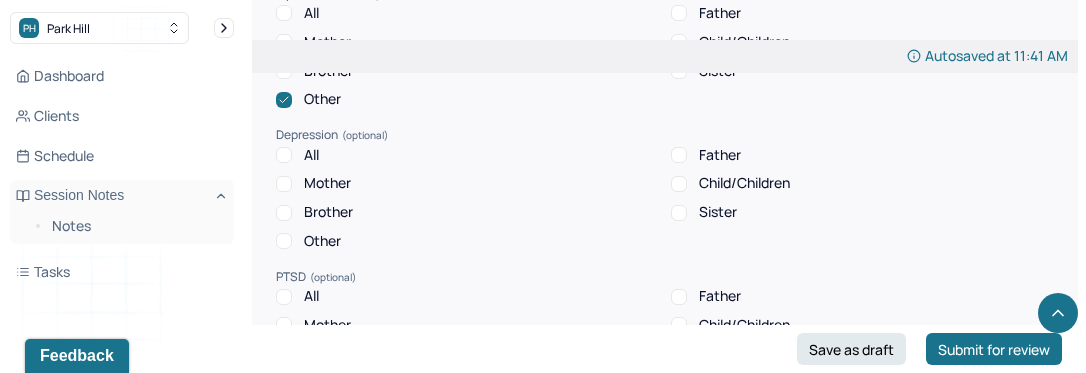 scroll, scrollTop: 4502, scrollLeft: 0, axis: vertical 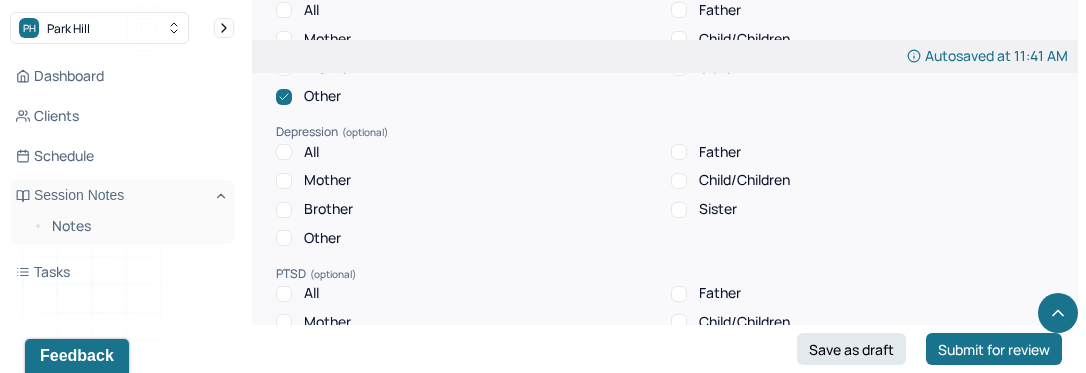 click on "Mother" at bounding box center [327, 180] 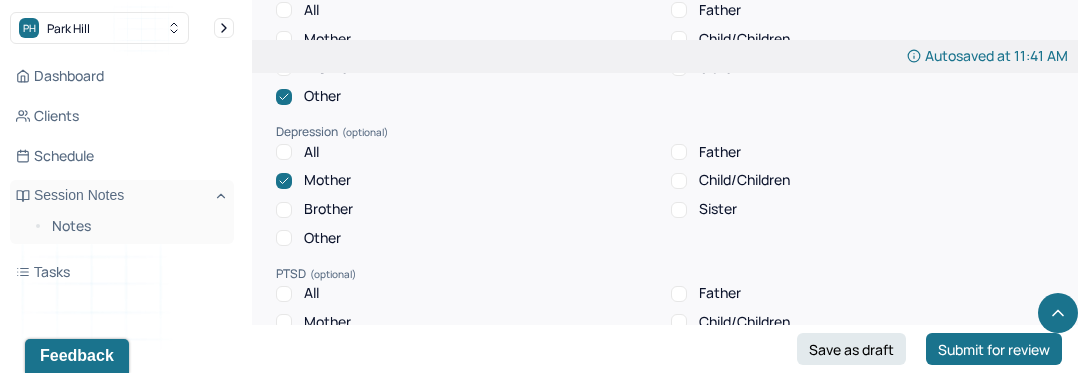 click on "Brother" at bounding box center (328, 209) 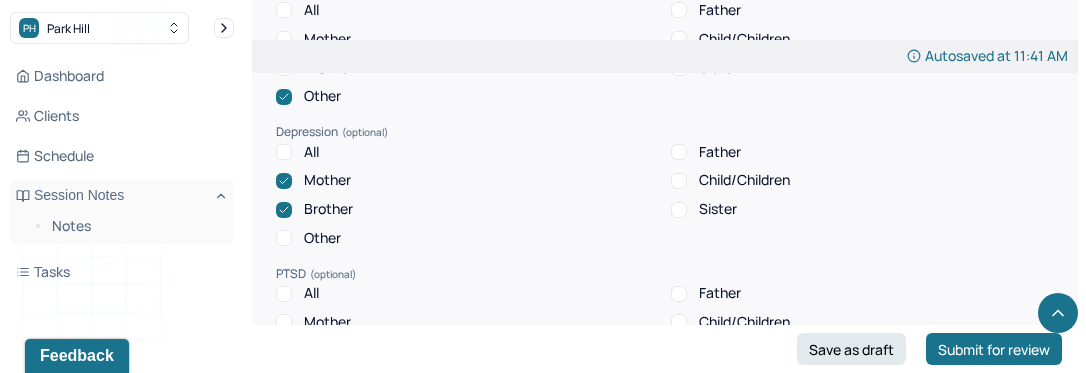 click on "Depression" at bounding box center (665, 132) 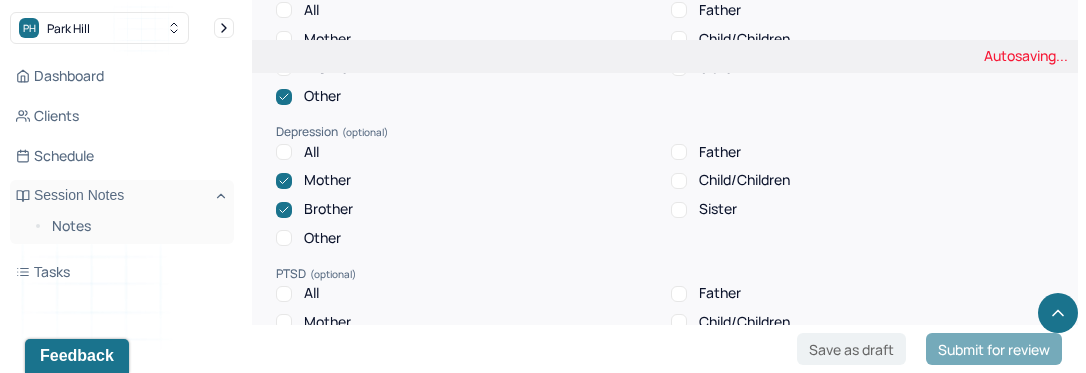 click on "Father" at bounding box center (720, 152) 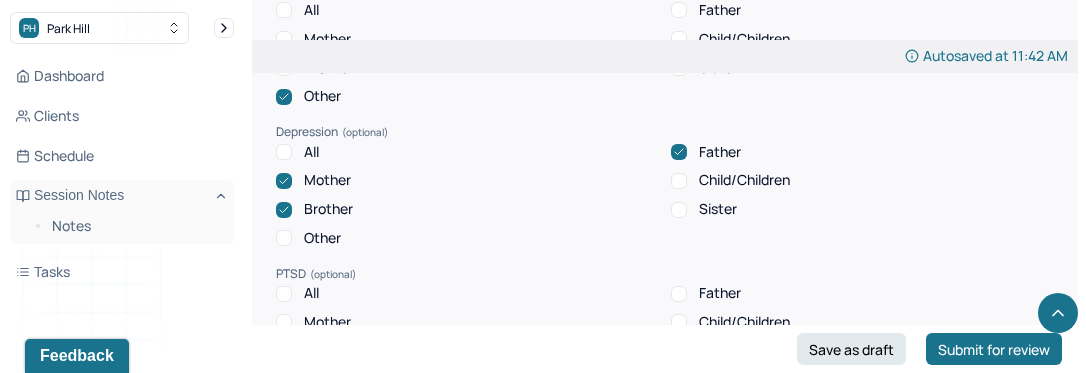 click on "Other" at bounding box center [322, 238] 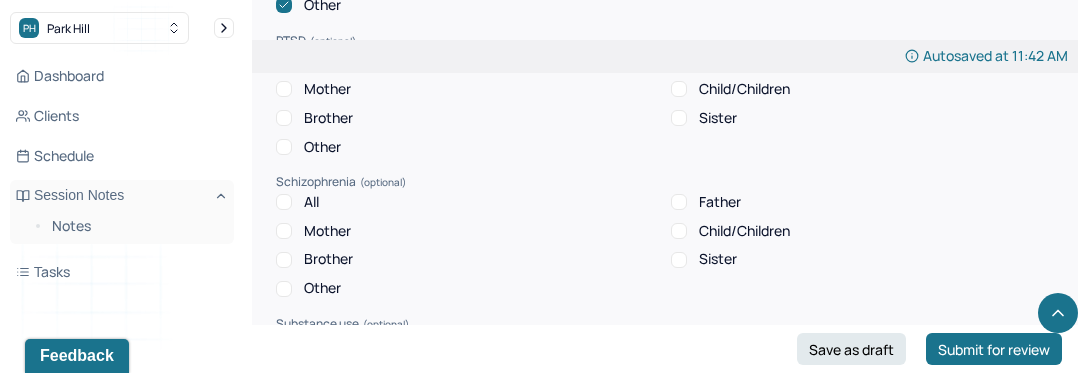 scroll, scrollTop: 4739, scrollLeft: 0, axis: vertical 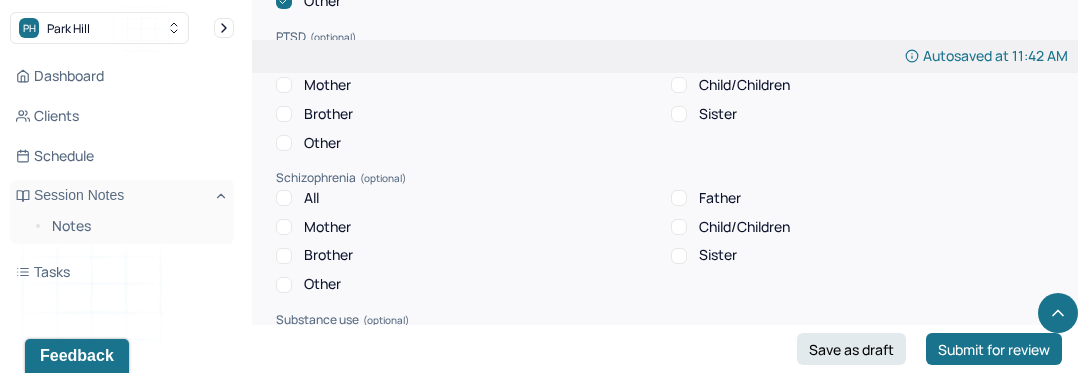click on "Other" at bounding box center [322, 284] 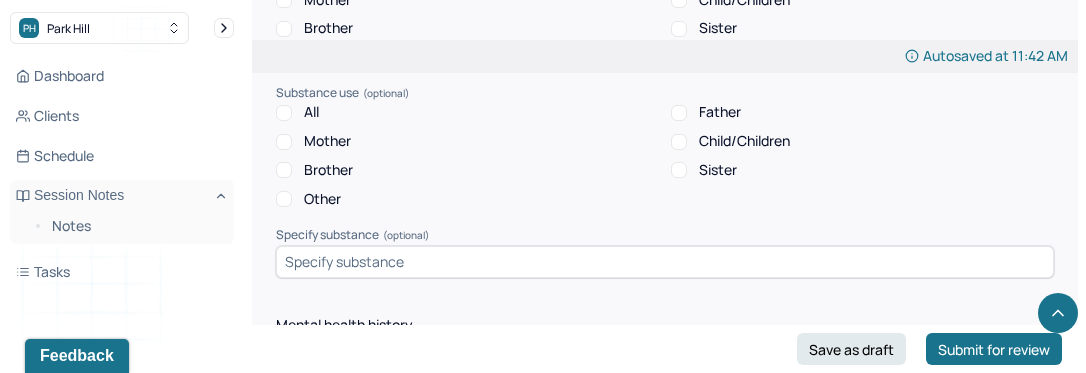 click on "Other" at bounding box center (322, 199) 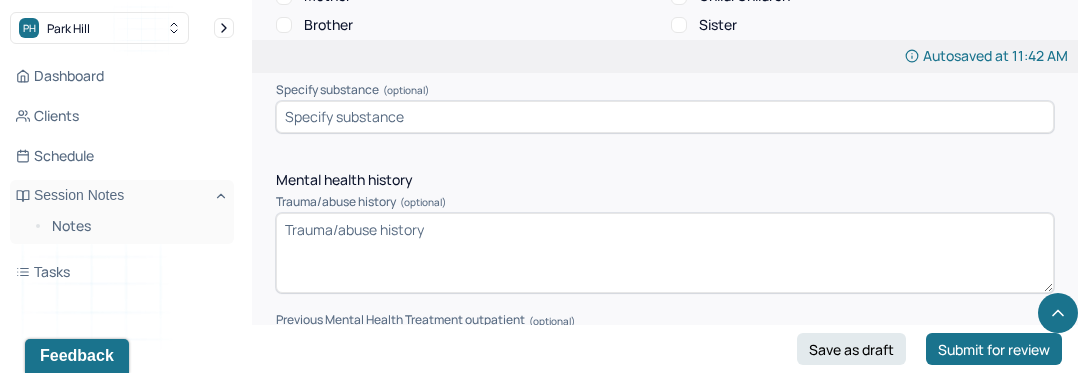 scroll, scrollTop: 5167, scrollLeft: 0, axis: vertical 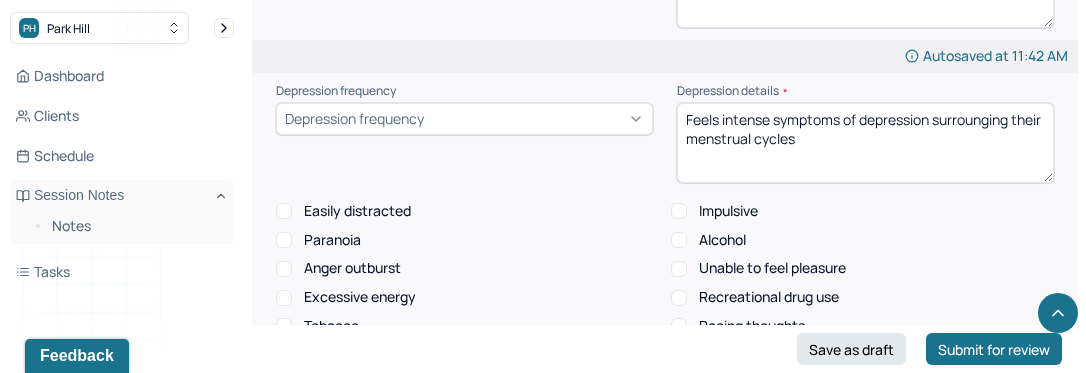 click on "Feels intense symptoms of depression surrounging their menstrual cycles" at bounding box center (865, 143) 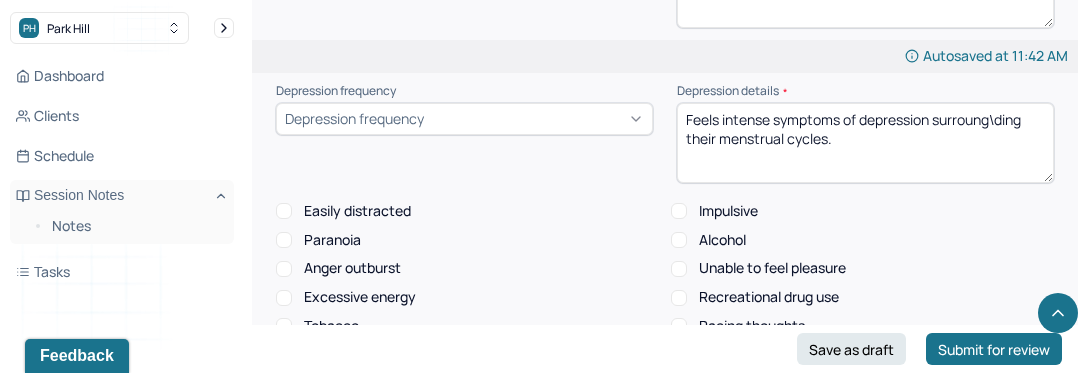 click on "Feels intense symptoms of depression surrounging their menstrual cycles." at bounding box center [865, 143] 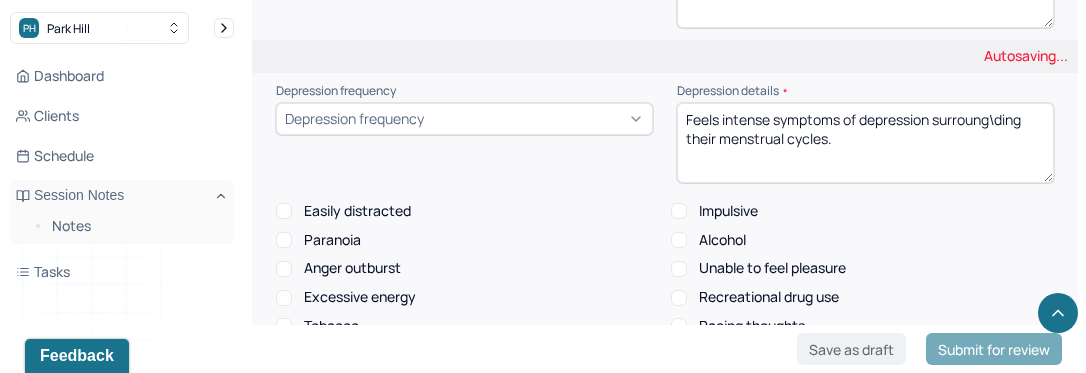 click on "Feels intense symptoms of depression surrounging their menstrual cycles." at bounding box center [865, 143] 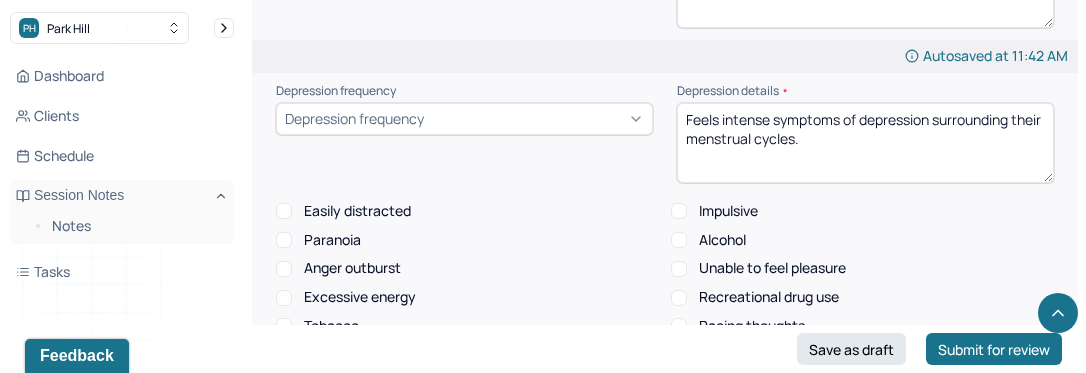 click on "Feels intense symptoms of depression surroung\ding their menstrual cycles." at bounding box center (865, 143) 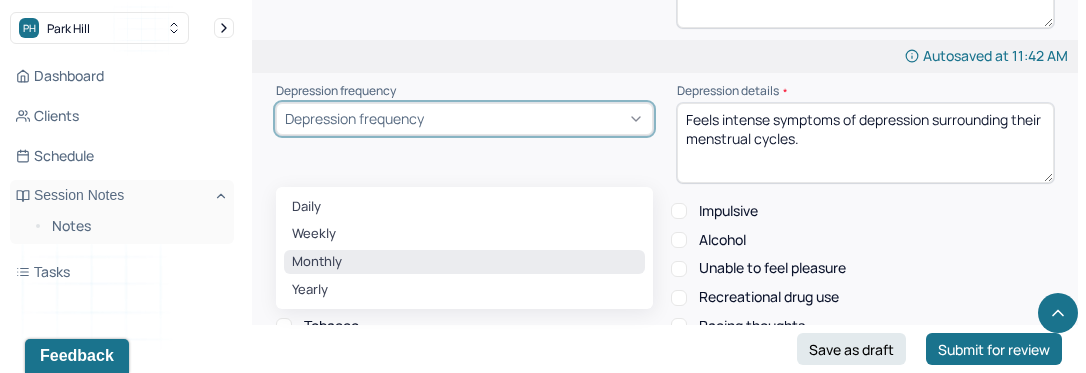 click on "Monthly" at bounding box center [464, 262] 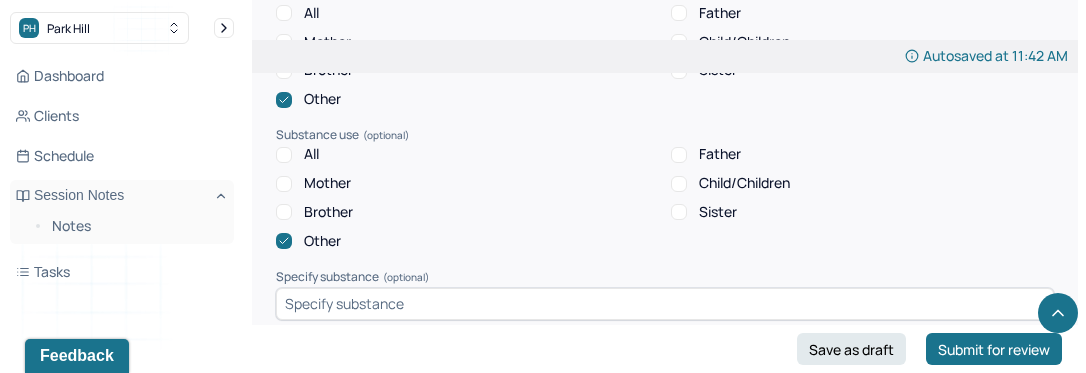 scroll, scrollTop: 5243, scrollLeft: 0, axis: vertical 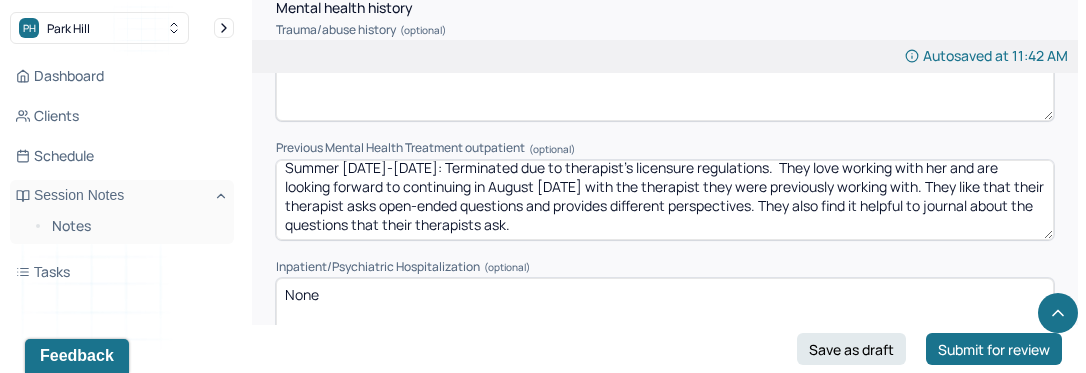 drag, startPoint x: 789, startPoint y: 171, endPoint x: 788, endPoint y: 235, distance: 64.00781 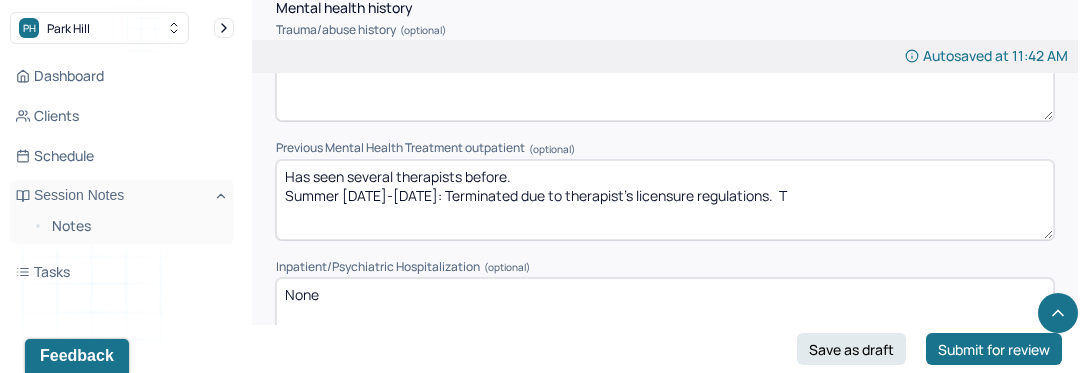 scroll, scrollTop: 0, scrollLeft: 0, axis: both 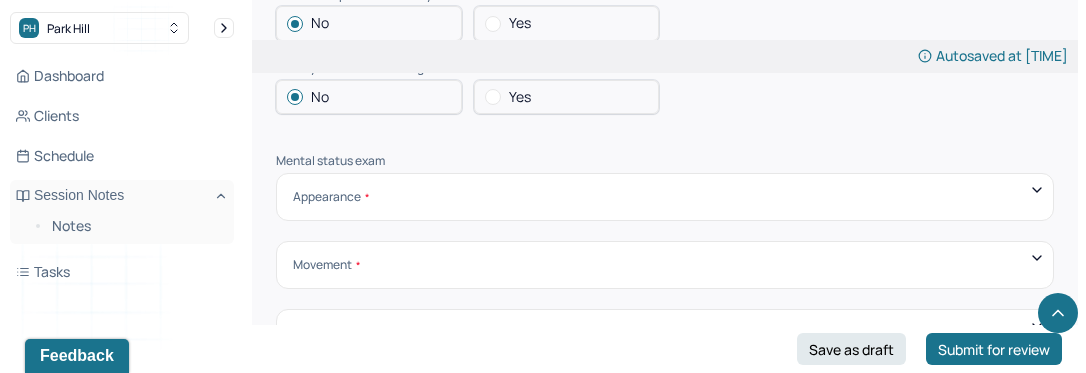 type on "Has seen several therapists before.
[DATE]-[DATE]: Terminated due to therapist's licensure regulations.
They have been seeing this writer for almost a year now (once a week sessions)." 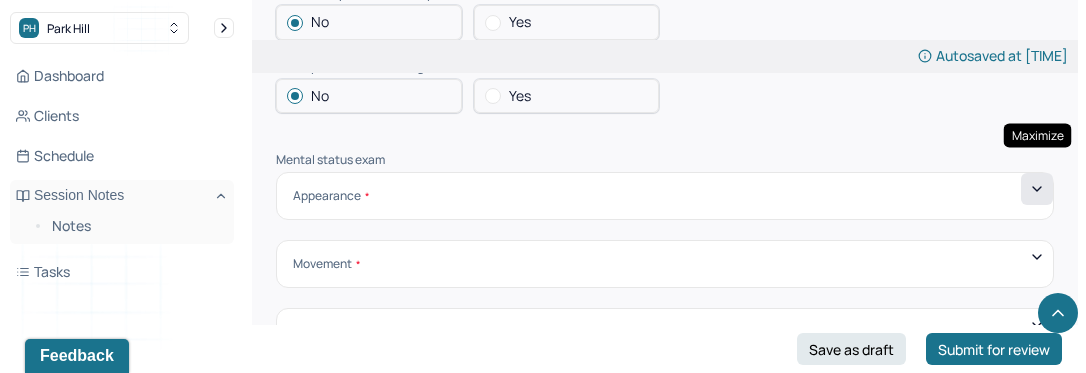 click 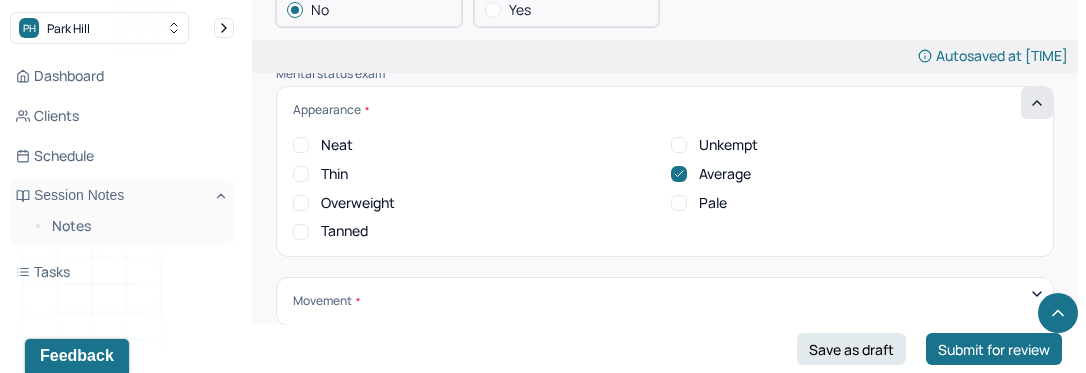 scroll, scrollTop: 7221, scrollLeft: 0, axis: vertical 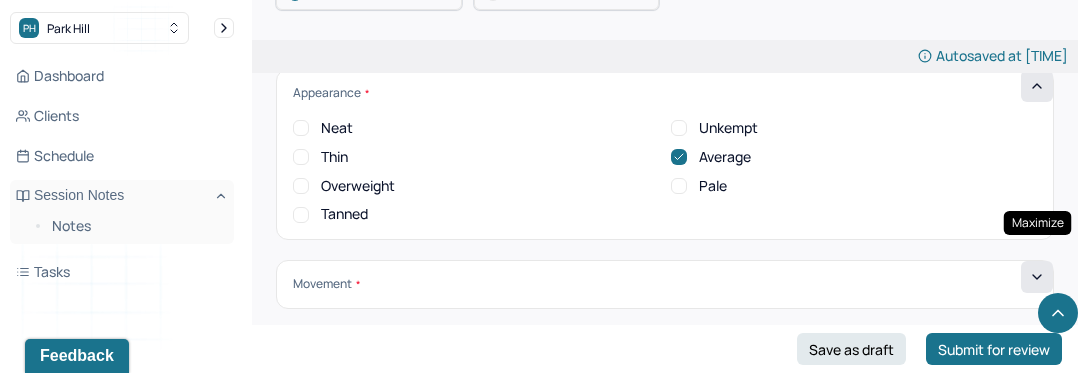 click 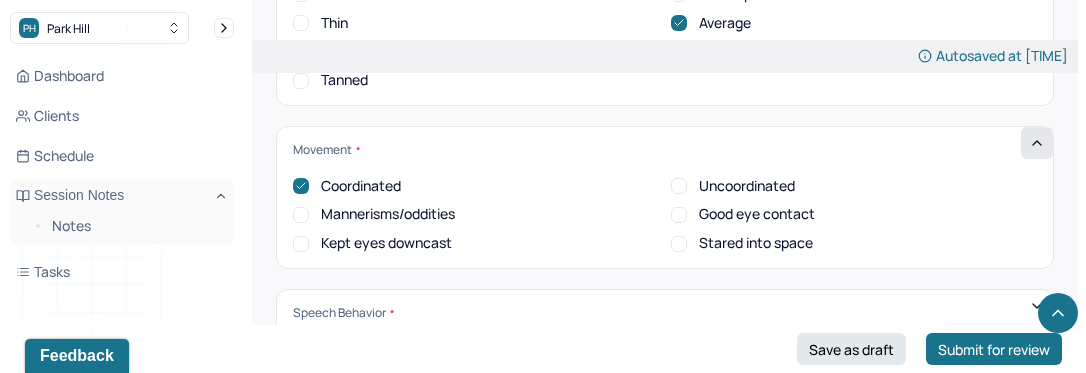 scroll, scrollTop: 7474, scrollLeft: 0, axis: vertical 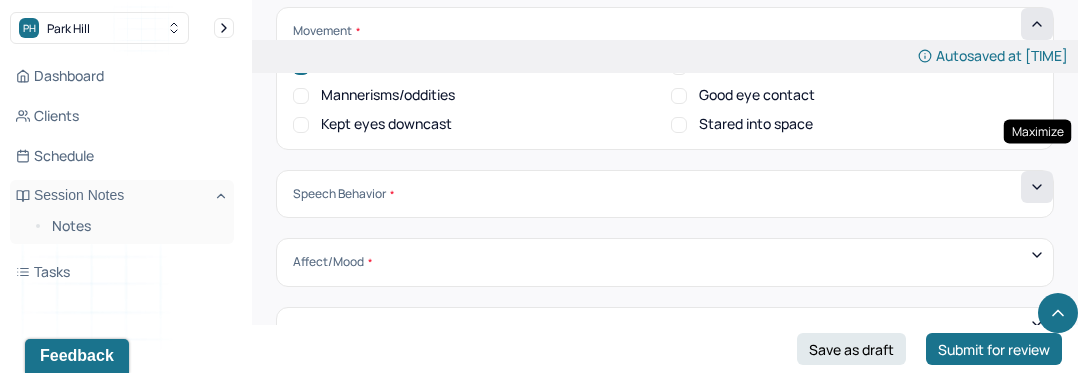 click at bounding box center (1037, 187) 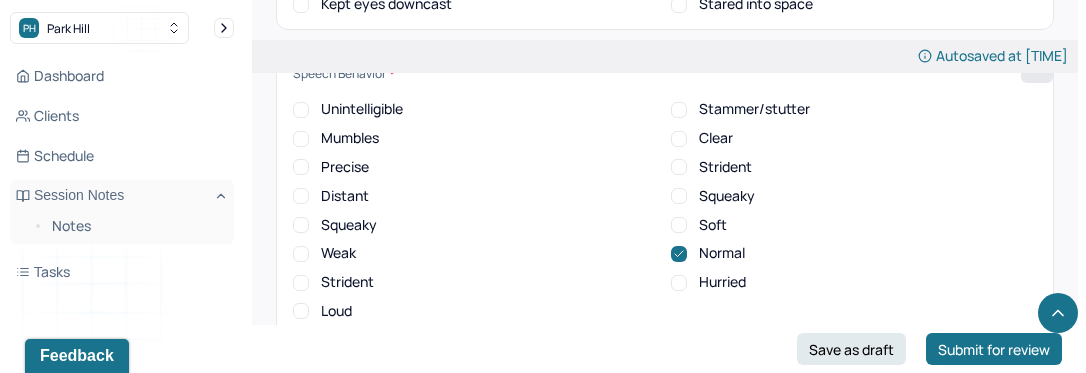 scroll, scrollTop: 7624, scrollLeft: 0, axis: vertical 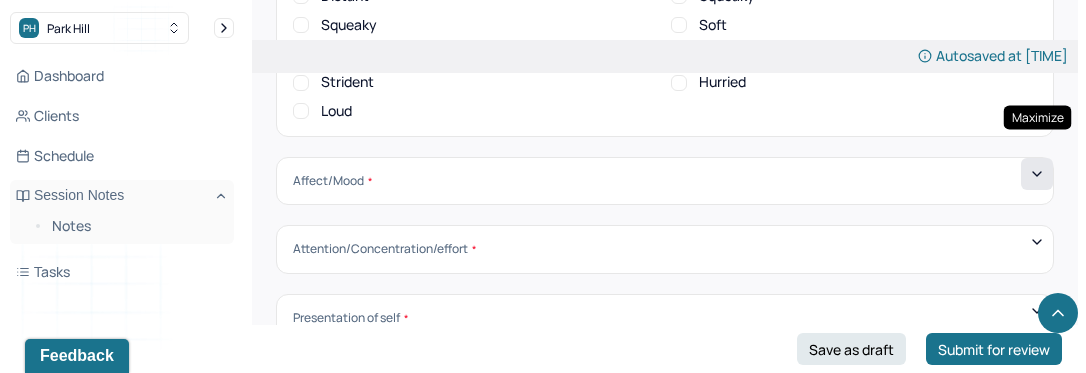 click 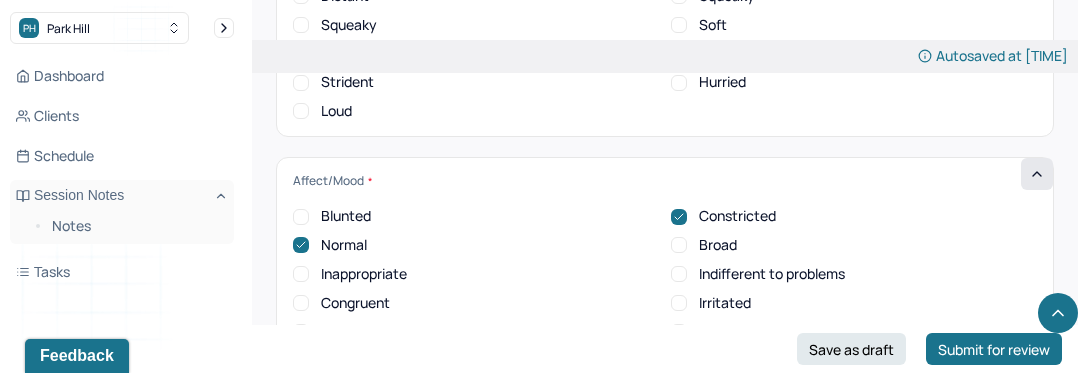 scroll, scrollTop: 0, scrollLeft: 0, axis: both 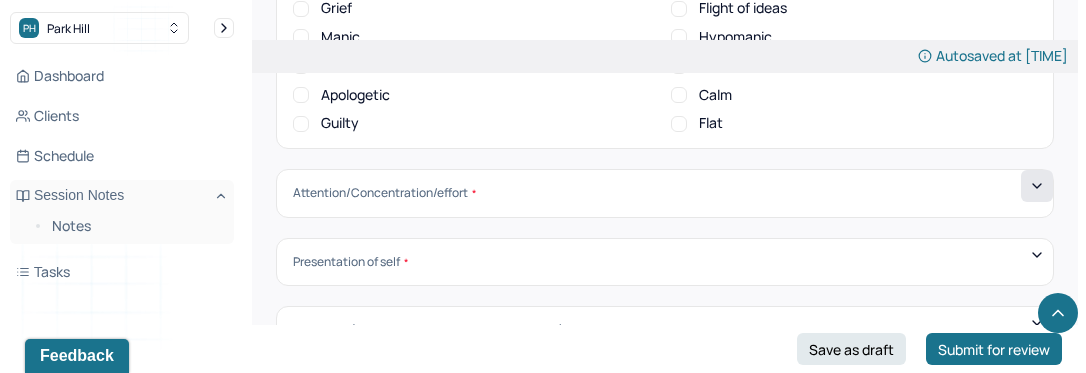 click 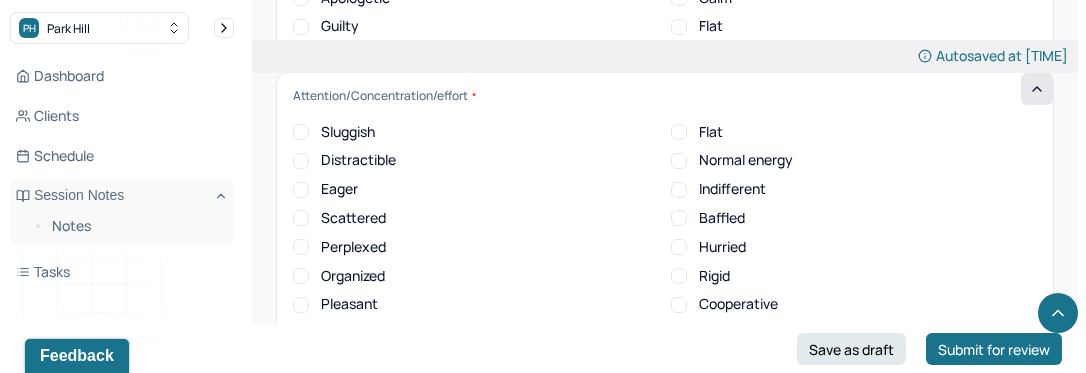 scroll, scrollTop: 8338, scrollLeft: 0, axis: vertical 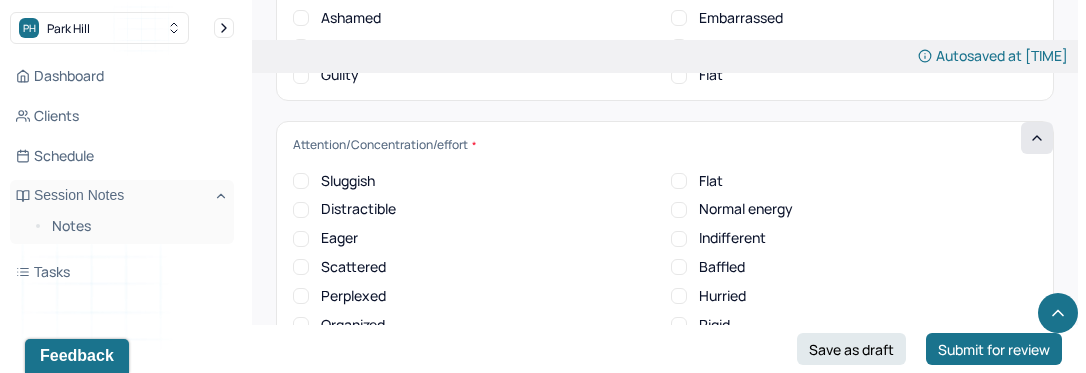 click on "Normal energy" at bounding box center [746, 209] 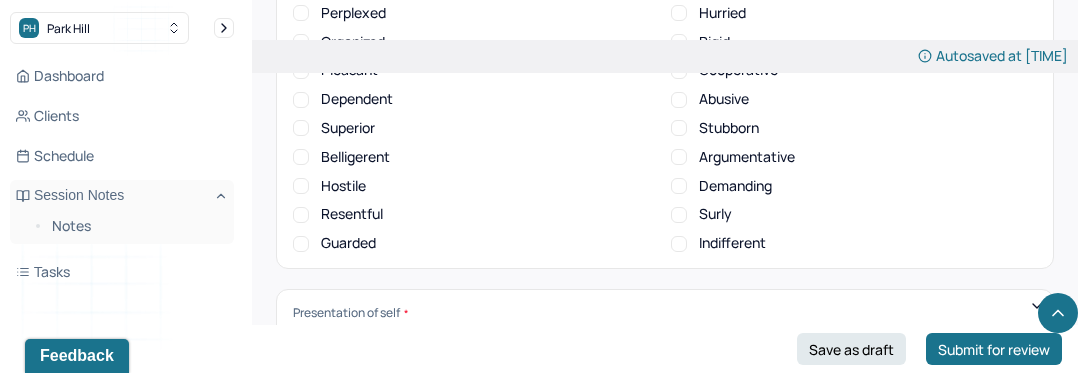 scroll, scrollTop: 8732, scrollLeft: 0, axis: vertical 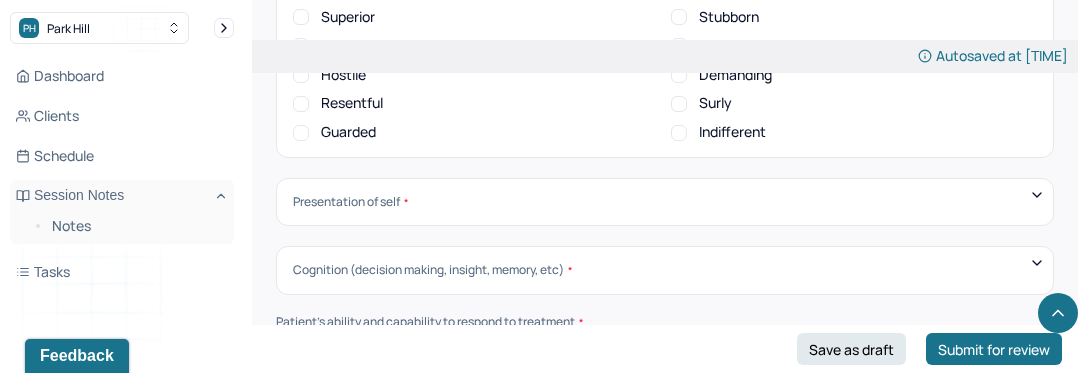 click on "Presentation of self" at bounding box center [665, 202] 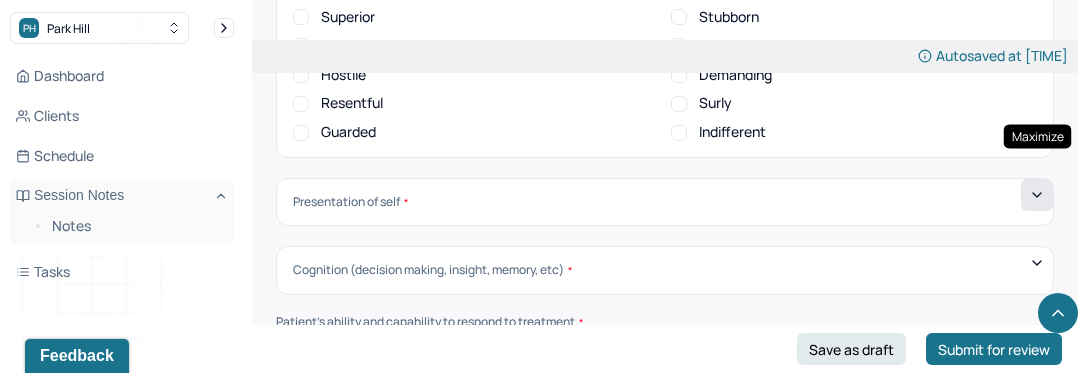 click 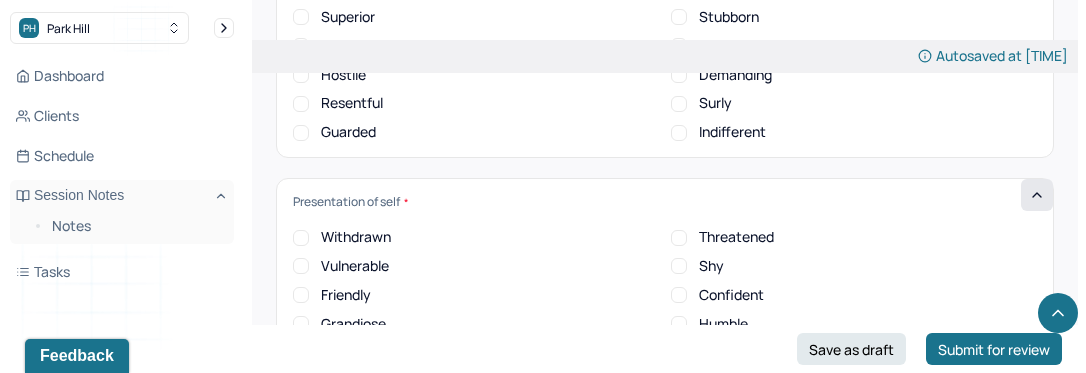 scroll, scrollTop: 0, scrollLeft: 0, axis: both 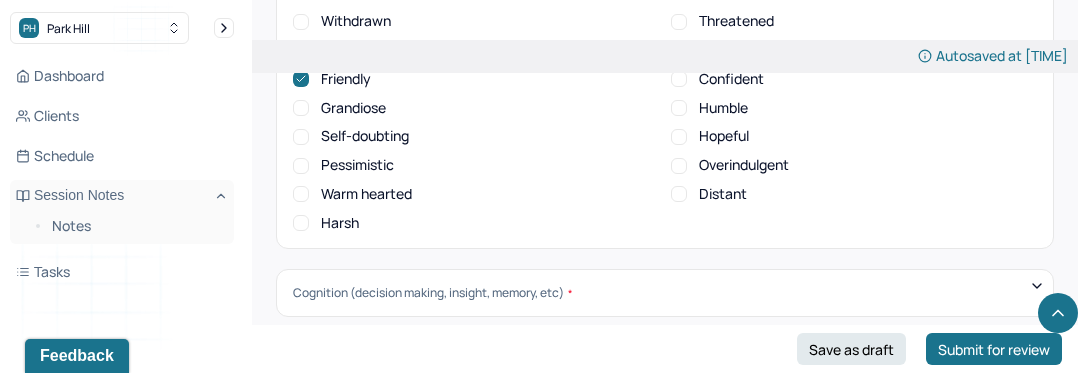 click on "Warm hearted" at bounding box center [366, 194] 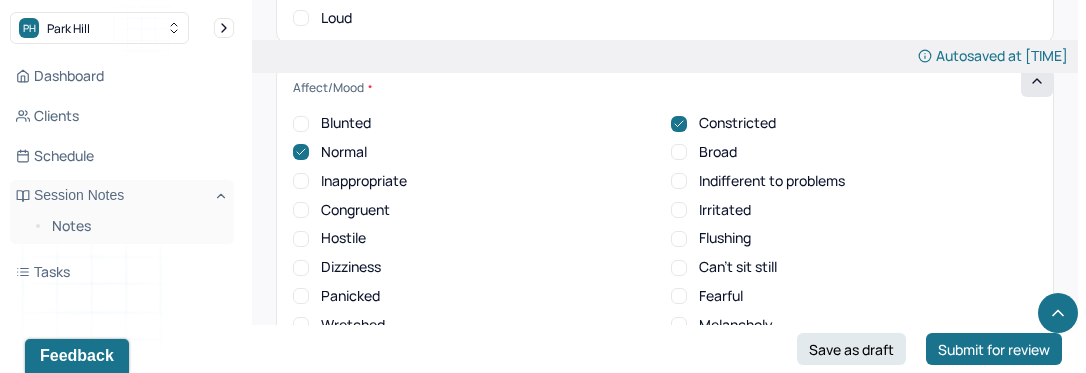 scroll, scrollTop: 7870, scrollLeft: 0, axis: vertical 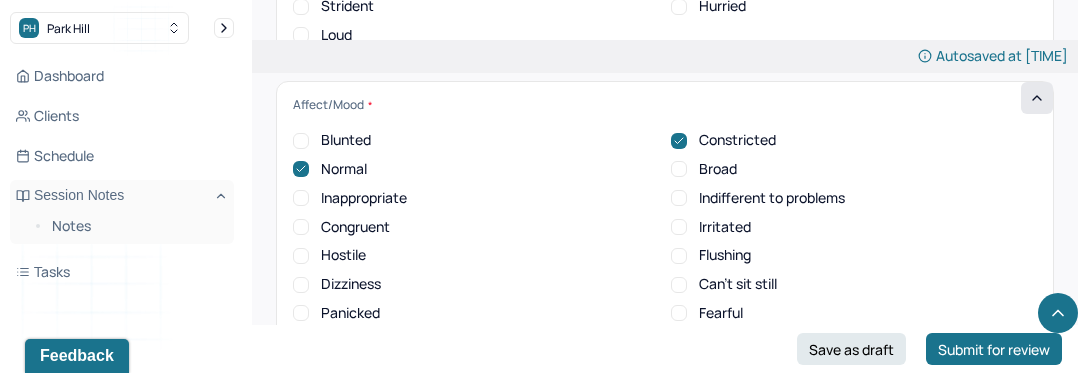 click on "Constricted" at bounding box center (737, 140) 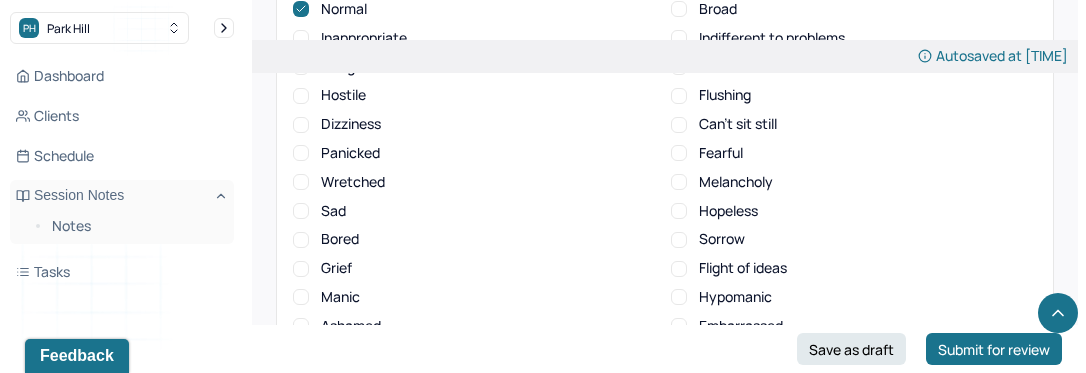 scroll, scrollTop: 8114, scrollLeft: 0, axis: vertical 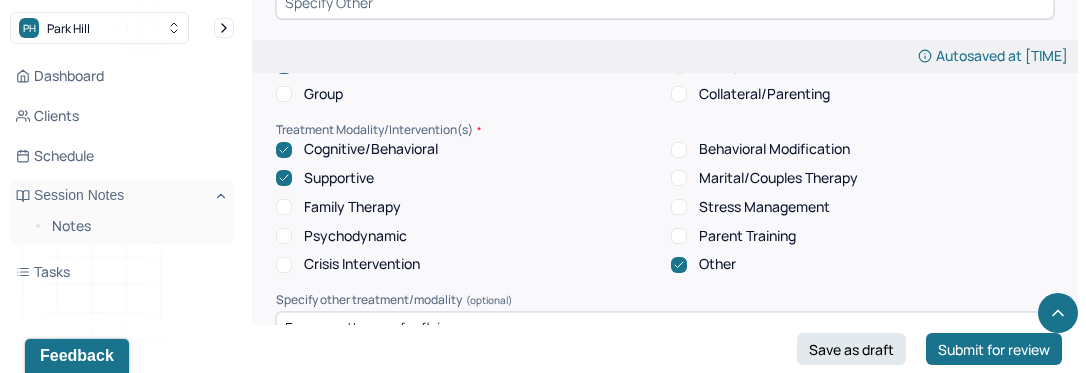 click on "Psychodynamic" at bounding box center (355, 236) 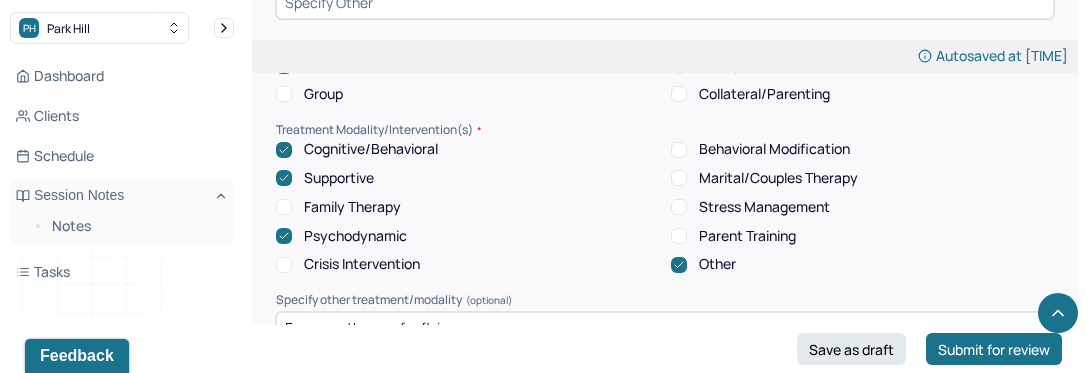click on "Psychodynamic" at bounding box center (355, 236) 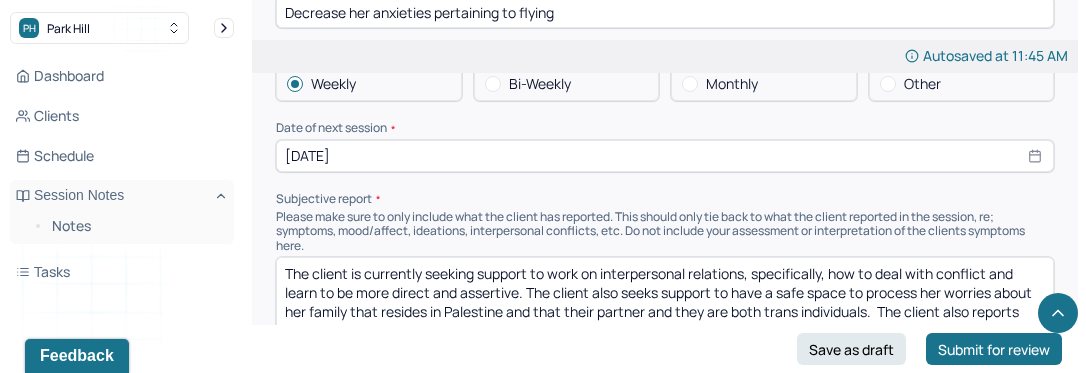 scroll, scrollTop: 10159, scrollLeft: 0, axis: vertical 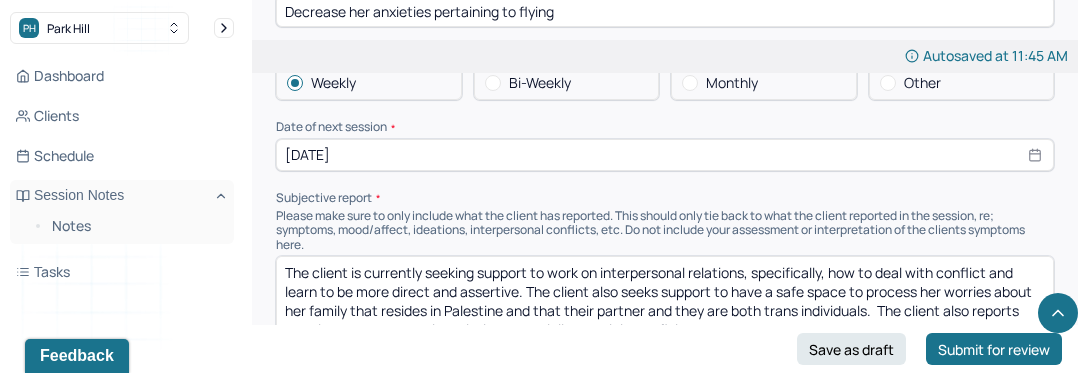 click on "08/10/2025" at bounding box center (665, 155) 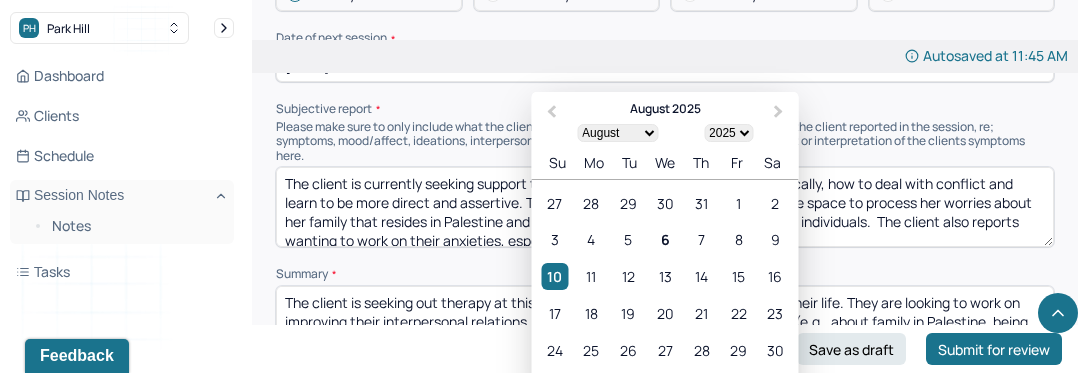 scroll, scrollTop: 10249, scrollLeft: 0, axis: vertical 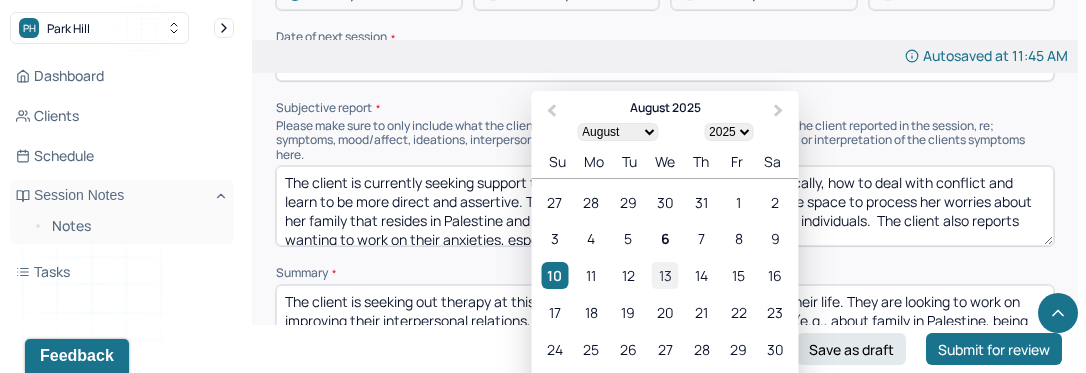 click on "13" at bounding box center (664, 275) 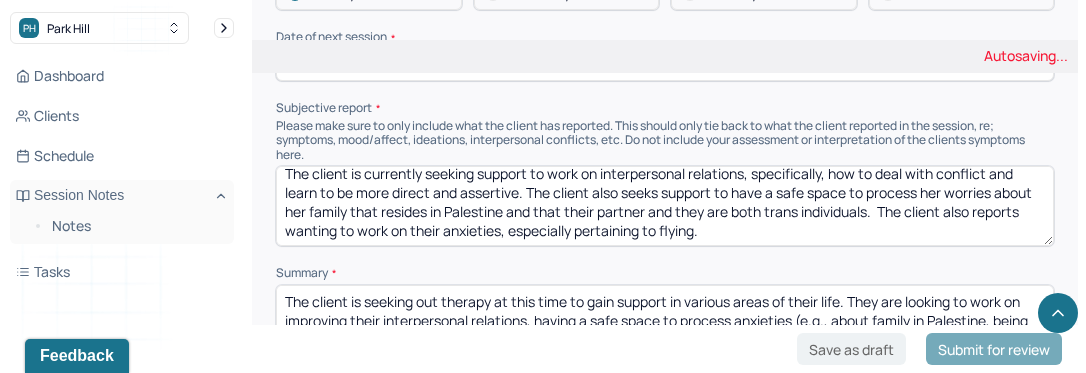 scroll, scrollTop: 9, scrollLeft: 0, axis: vertical 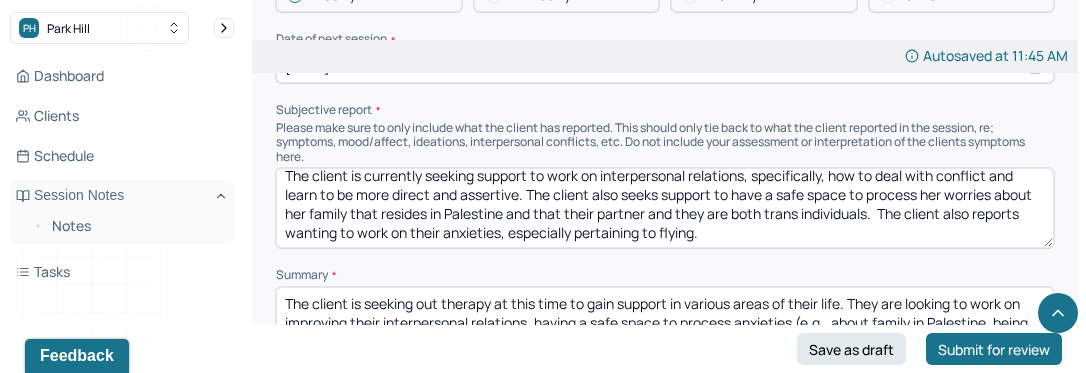 drag, startPoint x: 867, startPoint y: 191, endPoint x: 537, endPoint y: 178, distance: 330.25595 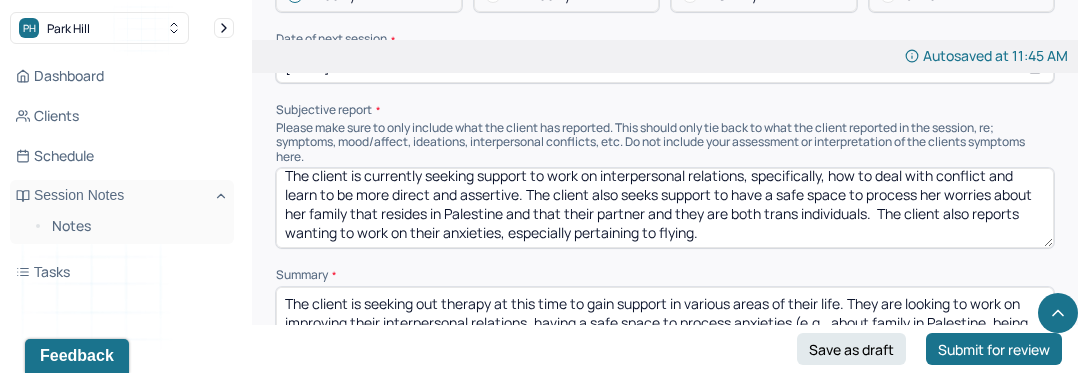 click on "The client is currently seeking support to work on interpersonal relations, specifically, how to deal with conflict and learn to be more direct and assertive. The client also seeks support to have a safe space to process her worries about her family that resides in Palestine and that their partner and they are both trans individuals.  The client also reports wanting to work on their anxieties, especially pertaining to flying." at bounding box center [665, 208] 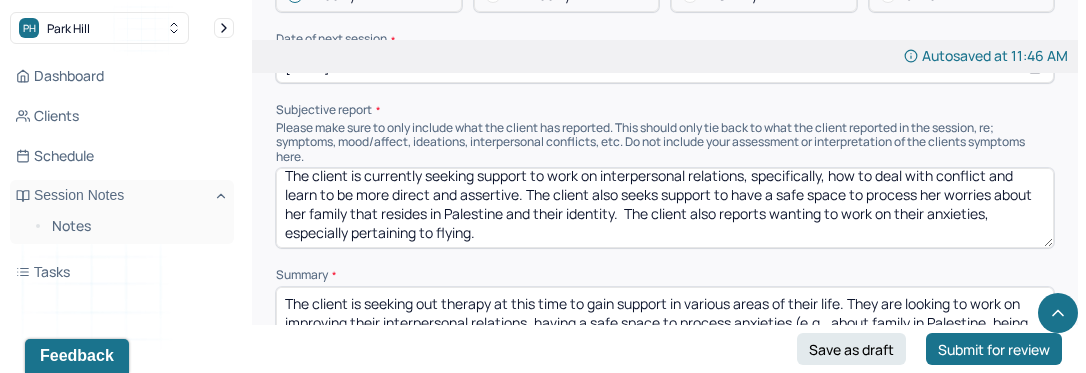 click on "The client is currently seeking support to work on interpersonal relations, specifically, how to deal with conflict and learn to be more direct and assertive. The client also seeks support to have a safe space to process her worries about her family that resides in Palestine and their identity.  The client also reports wanting to work on their anxieties, especially pertaining to flying." at bounding box center (665, 208) 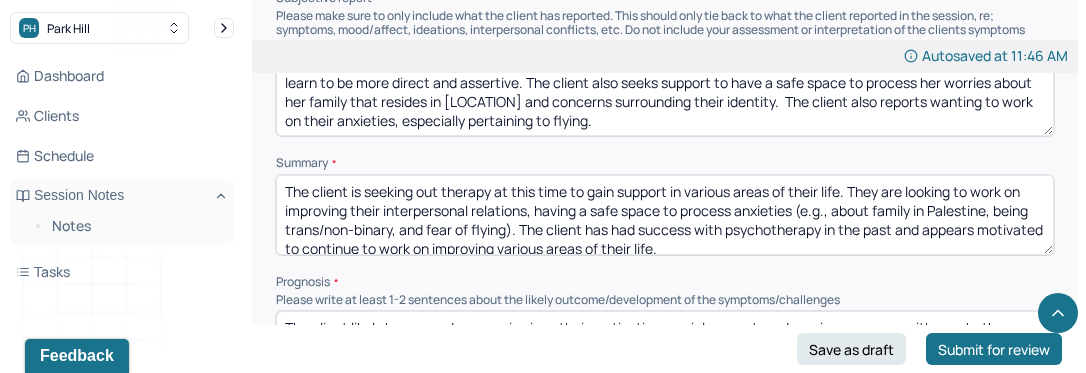 scroll, scrollTop: 10357, scrollLeft: 0, axis: vertical 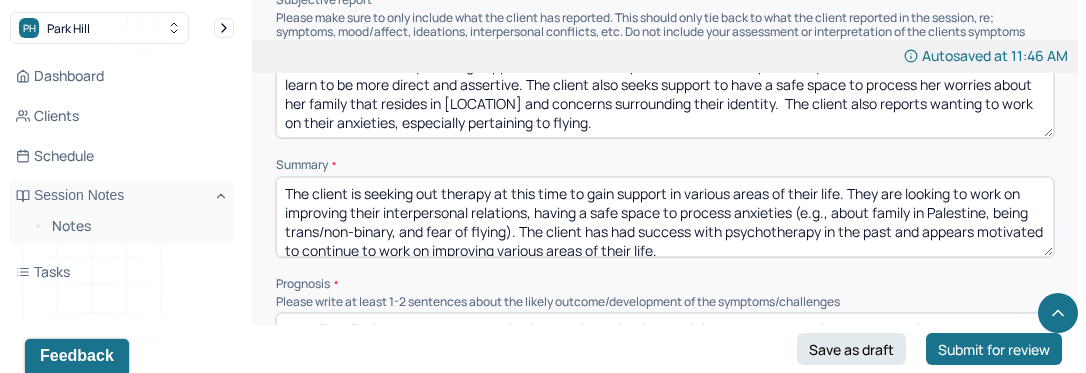 type on "The client is currently seeking support to work on interpersonal relations, specifically, how to deal with conflict and learn to be more direct and assertive. The client also seeks support to have a safe space to process her worries about her family that resides in [LOCATION] and concerns surrounding their identity. The client also reports wanting to work on their anxieties, especially pertaining to flying." 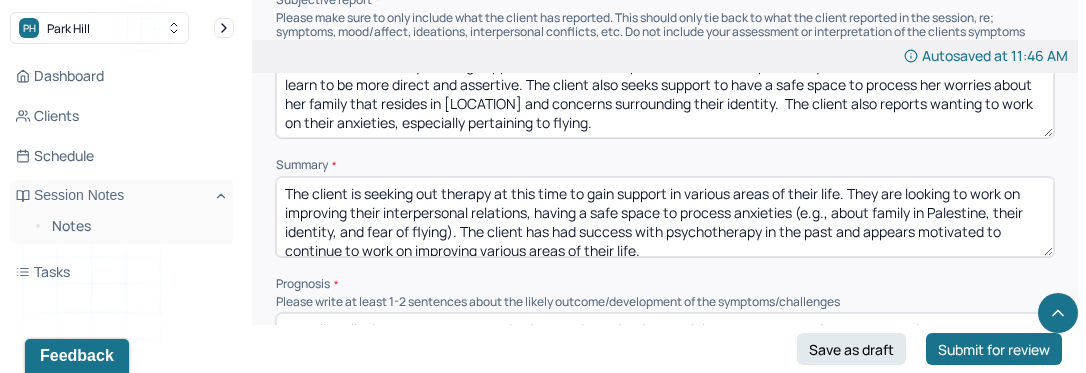 click on "The client is seeking out therapy at this time to gain support in various areas of their life. They are looking to work on improving their interpersonal relations, having a safe space to process anxieties (e.g., about family in [LOCATION], their identity, and fear of flying). The client has had success with psychotherapy in the past and appears motivated to continue to work on improving various areas of their life." at bounding box center [665, 217] 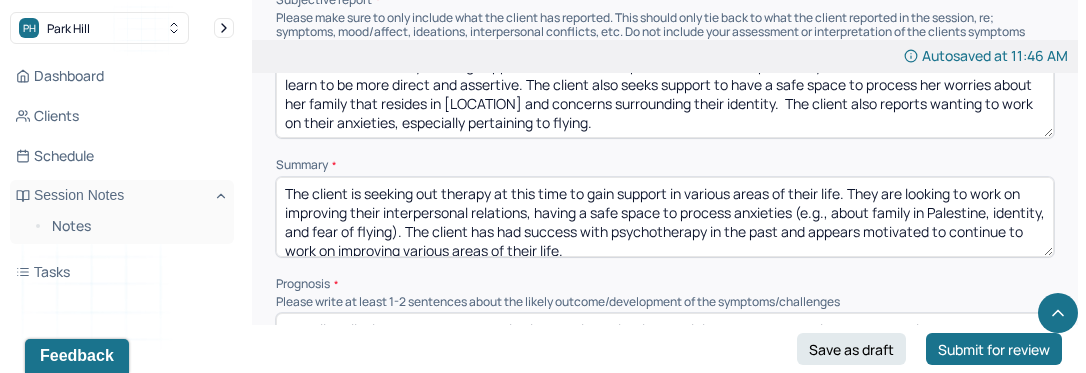 click on "The client is seeking out therapy at this time to gain support in various areas of their life. They are looking to work on improving their interpersonal relations, having a safe space to process anxieties (e.g., about family in Palestine, identity, and fear of flying). The client has had success with psychotherapy in the past and appears motivated to continue to work on improving various areas of their life." at bounding box center [665, 217] 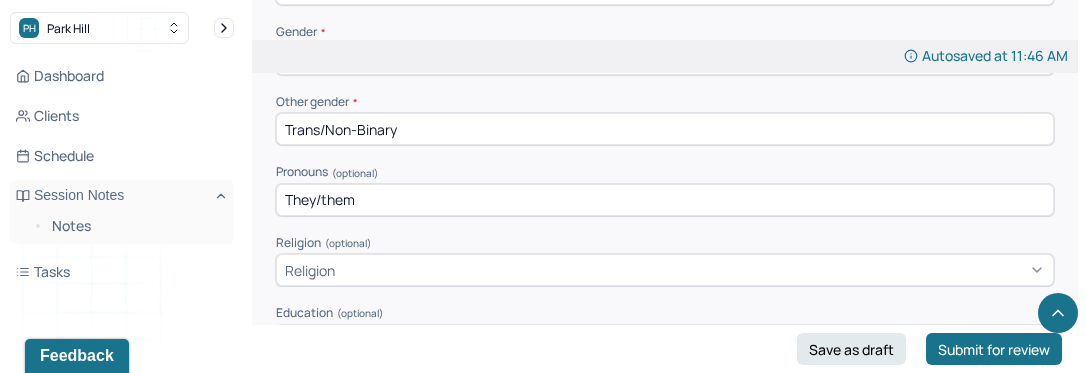 scroll, scrollTop: 1074, scrollLeft: 0, axis: vertical 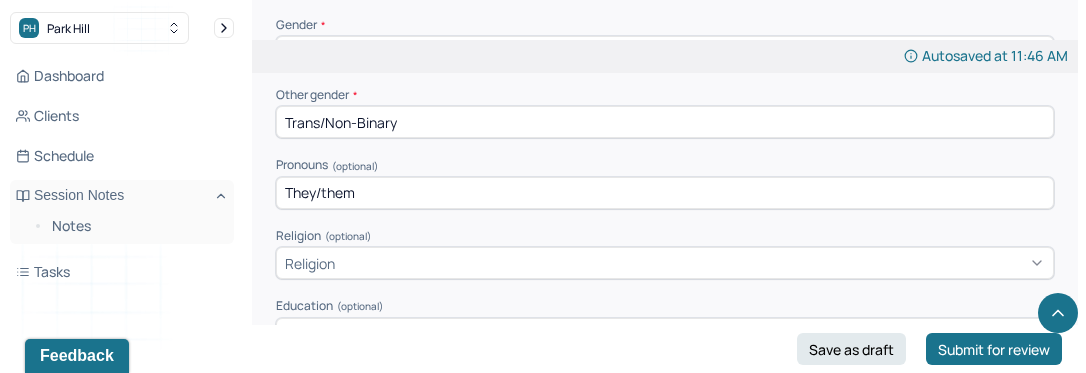 type on "The client is seeking out therapy at this time to gain support in various areas of their life. They are looking to work on improving their interpersonal relations, having a safe space to process anxieties (e.g., about family in Palestine, identity, and fear of flying). The client has had success with psychotherapy in the past and appears motivated to continue to work on improving various areas of their life." 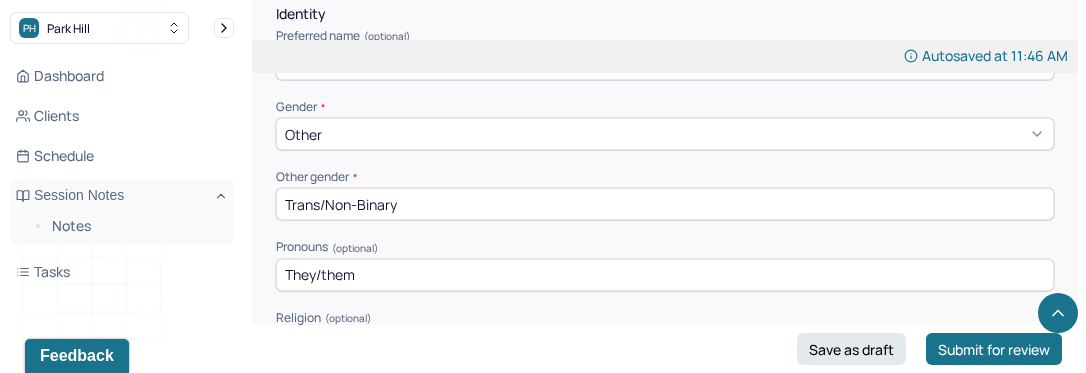 scroll, scrollTop: 990, scrollLeft: 0, axis: vertical 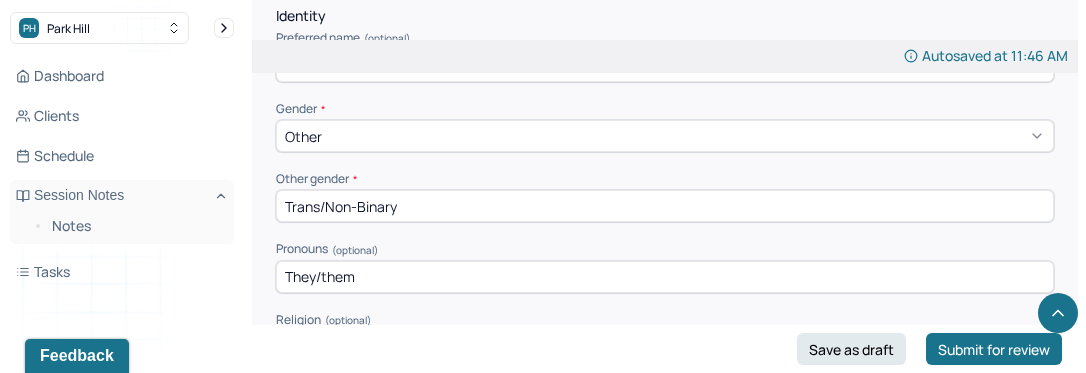 click on "Other" at bounding box center [665, 136] 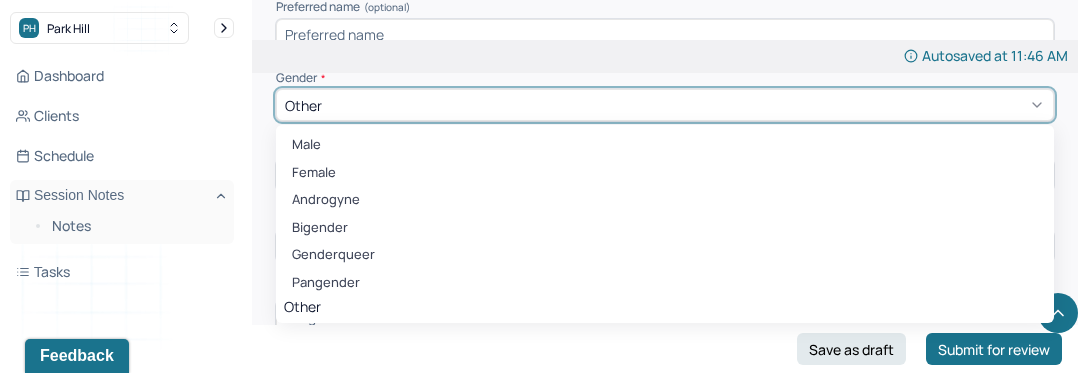 scroll, scrollTop: 1030, scrollLeft: 0, axis: vertical 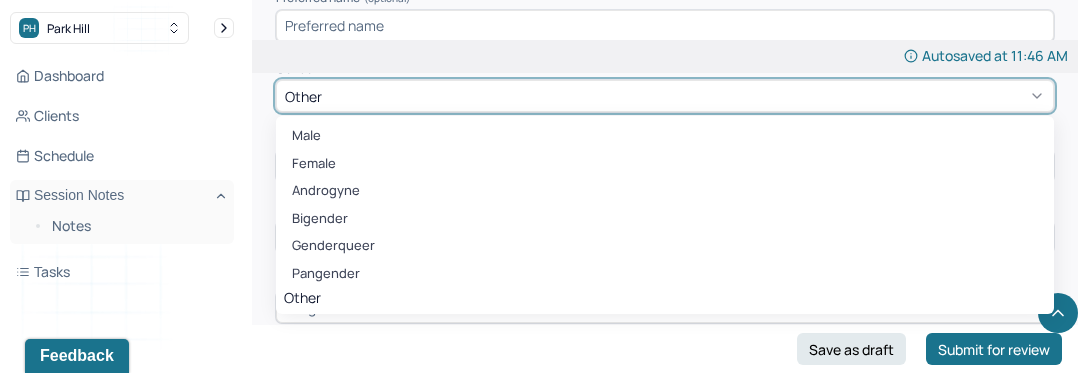 click on "Dashboard Clients Schedule Session Notes Notes Tasks" at bounding box center [122, 174] 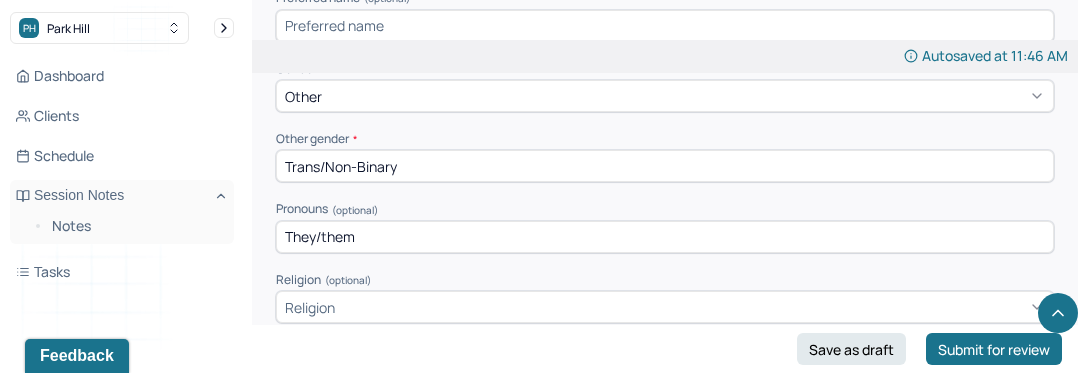 drag, startPoint x: 325, startPoint y: 159, endPoint x: 260, endPoint y: 160, distance: 65.00769 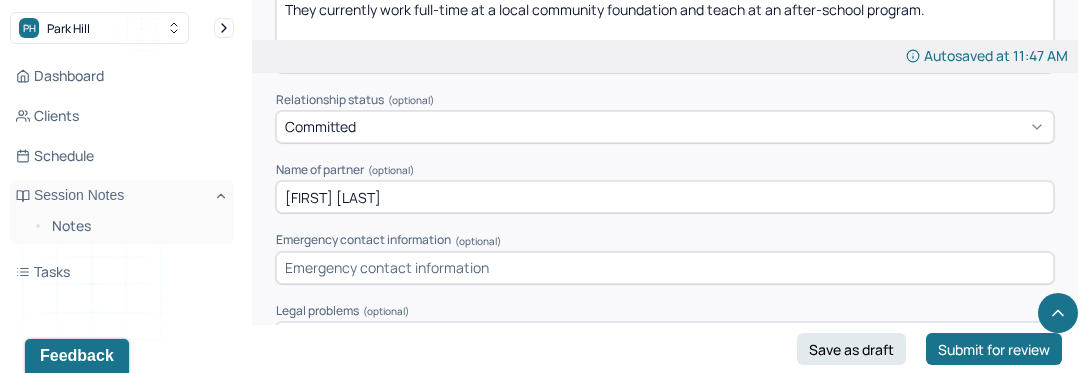 scroll, scrollTop: 1754, scrollLeft: 0, axis: vertical 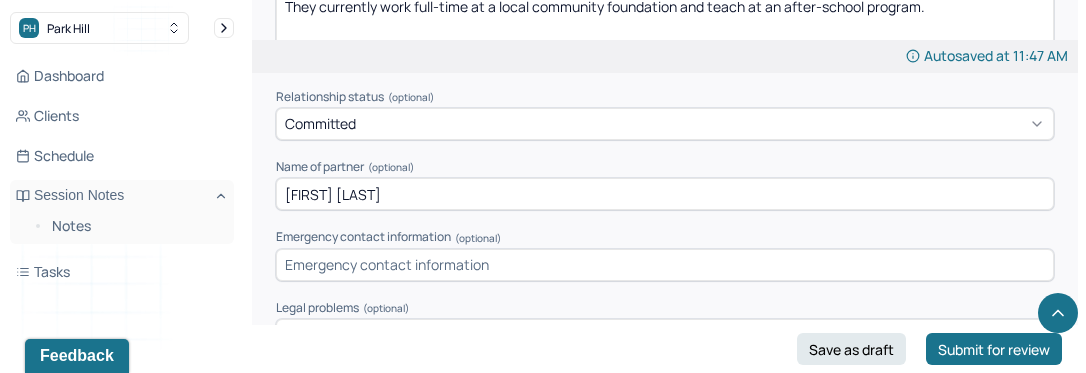 type on "Non-Binary" 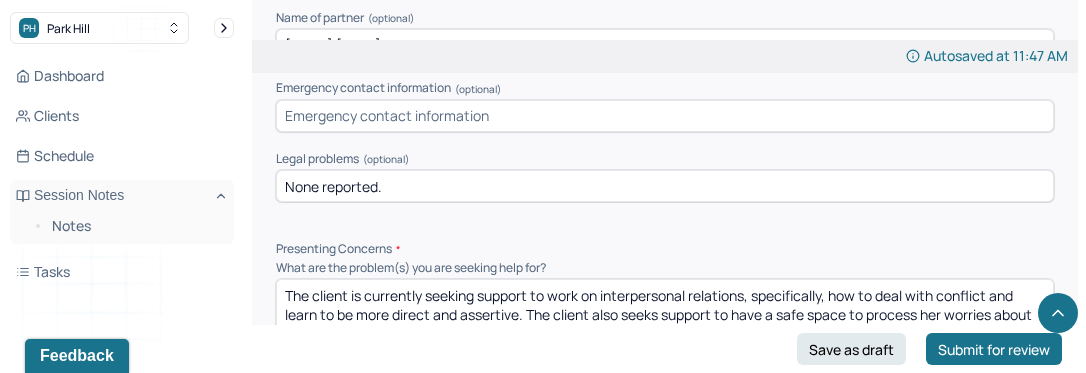 scroll, scrollTop: 1886, scrollLeft: 0, axis: vertical 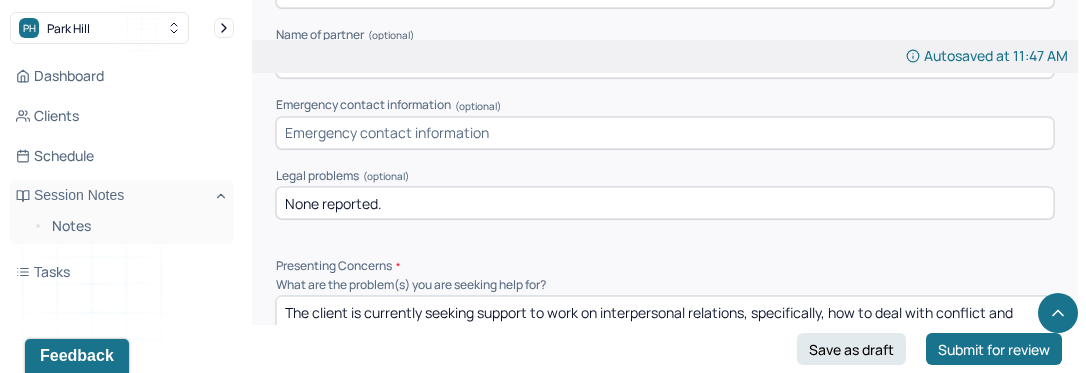 type on "[FIRST] [INITIAL]." 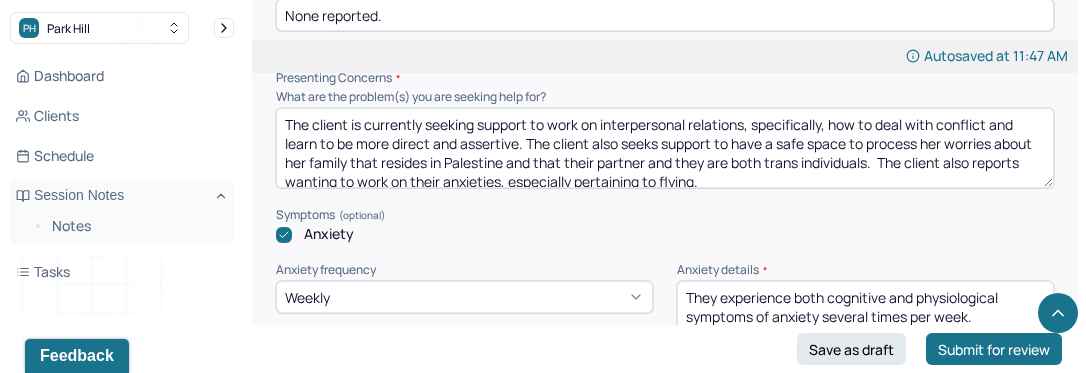 scroll, scrollTop: 2072, scrollLeft: 0, axis: vertical 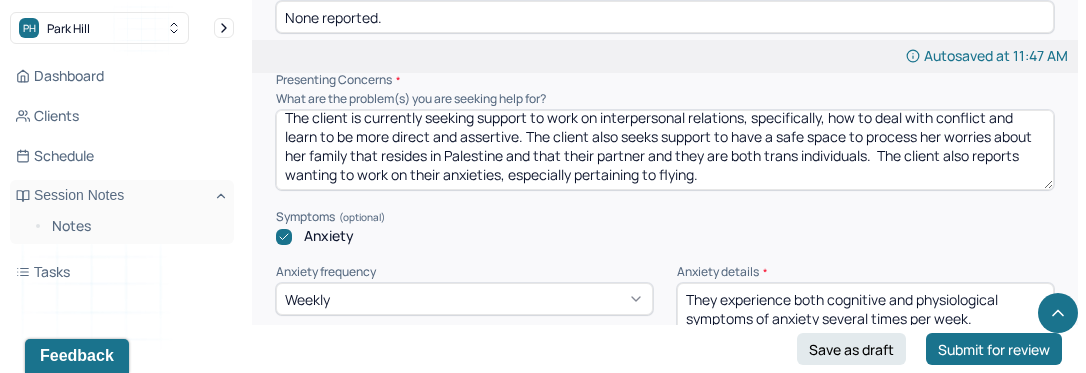 drag, startPoint x: 552, startPoint y: 156, endPoint x: 869, endPoint y: 144, distance: 317.22705 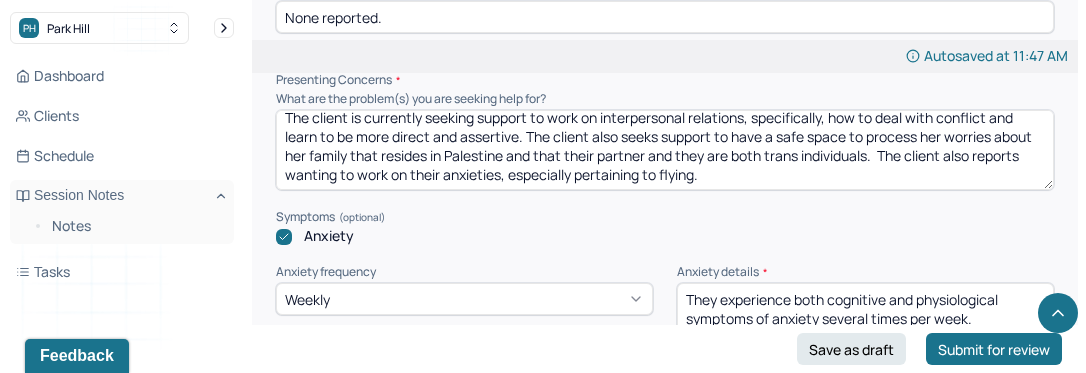 click on "The client is currently seeking support to work on interpersonal relations, specifically, how to deal with conflict and learn to be more direct and assertive. The client also seeks support to have a safe space to process her worries about her family that resides in Palestine and that their partner and they are both trans individuals.  The client also reports wanting to work on their anxieties, especially pertaining to flying." at bounding box center [665, 150] 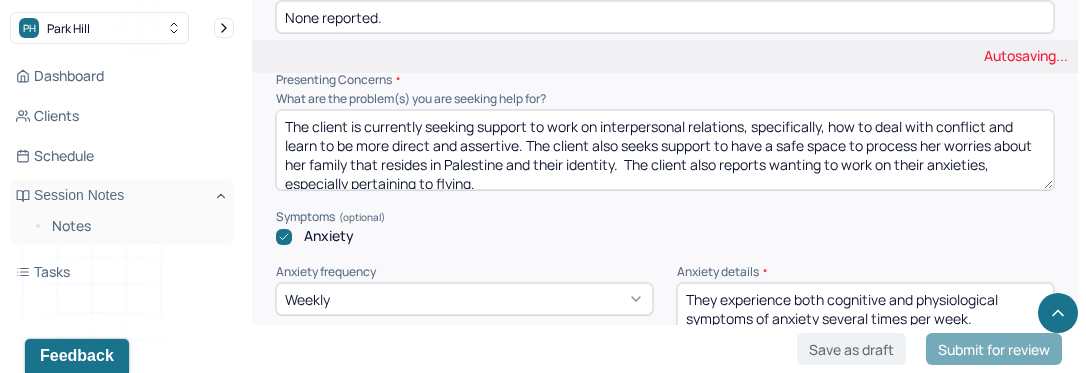 scroll, scrollTop: 3, scrollLeft: 0, axis: vertical 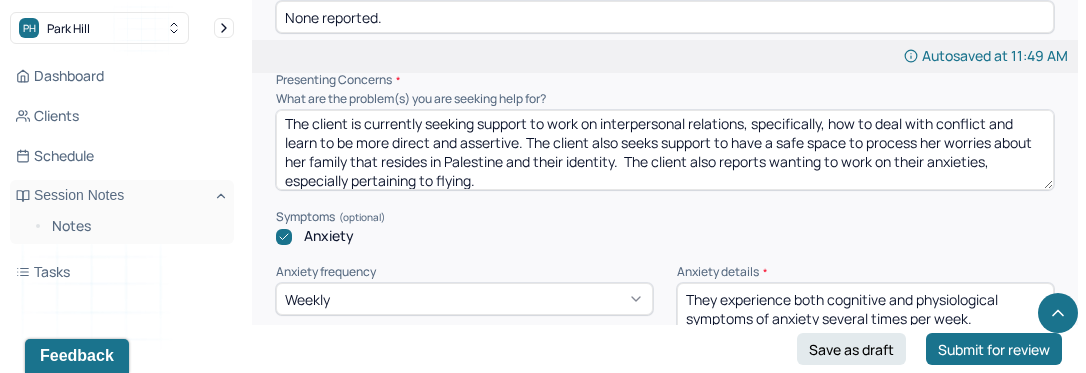 click on "The client is currently seeking support to work on interpersonal relations, specifically, how to deal with conflict and learn to be more direct and assertive. The client also seeks support to have a safe space to process her worries about her family that resides in Palestine and their identity.  The client also reports wanting to work on their anxieties, especially pertaining to flying." at bounding box center (665, 150) 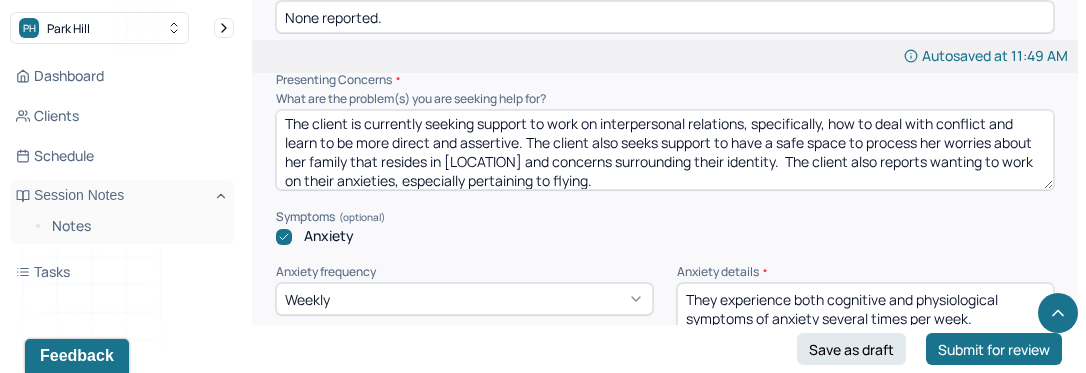 type on "The client is currently seeking support to work on interpersonal relations, specifically, how to deal with conflict and learn to be more direct and assertive. The client also seeks support to have a safe space to process her worries about her family that resides in [LOCATION] and concerns surrounding their identity. The client also reports wanting to work on their anxieties, especially pertaining to flying." 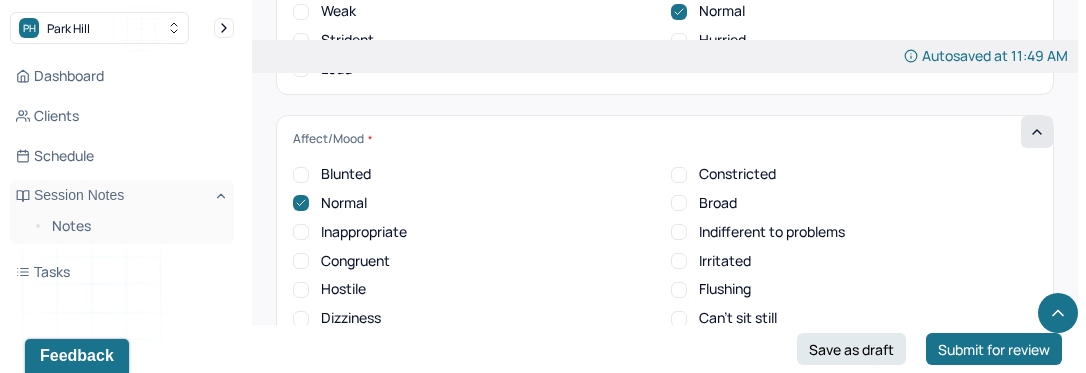scroll, scrollTop: 7932, scrollLeft: 0, axis: vertical 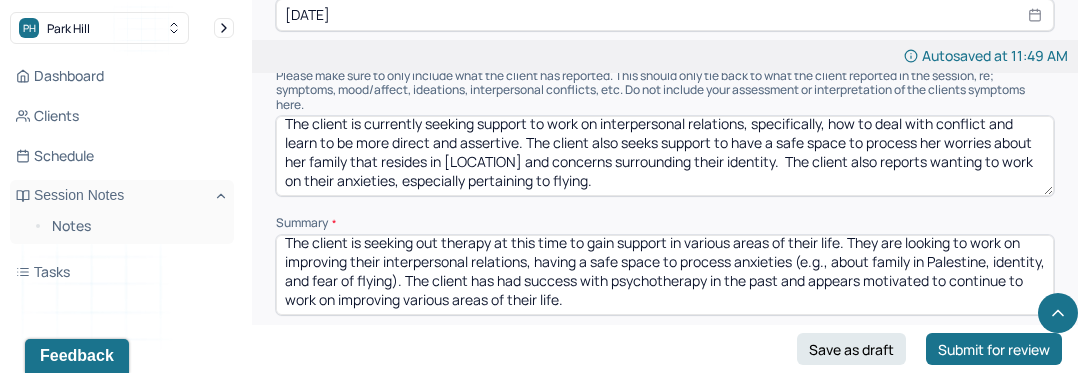 click on "The client is seeking out therapy at this time to gain support in various areas of their life. They are looking to work on improving their interpersonal relations, having a safe space to process anxieties (e.g., about family in Palestine, identity, and fear of flying). The client has had success with psychotherapy in the past and appears motivated to continue to work on improving various areas of their life." at bounding box center (665, 275) 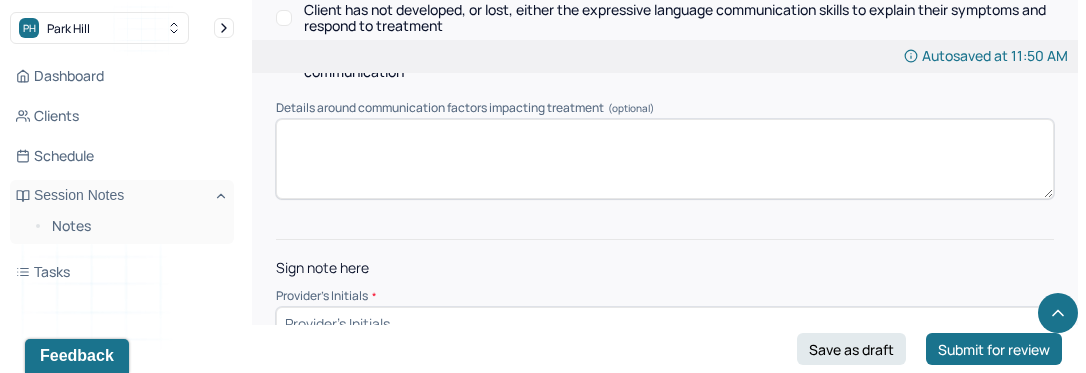 scroll, scrollTop: 10948, scrollLeft: 0, axis: vertical 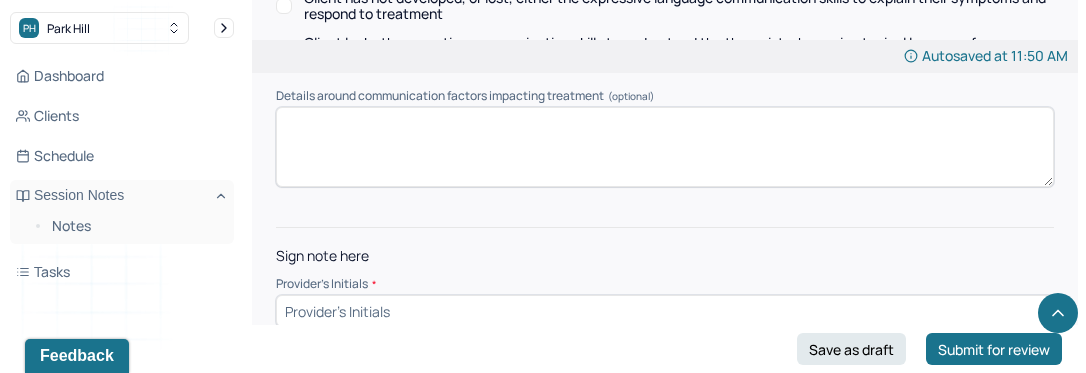 type on "The client is seeking out therapy at this time to gain support in various areas of their life. They are looking to work on improving their interpersonal relations, having a safe space to process anxieties (e.g., about family in [LOCATION], their identity, and fear of flying). The client has had success with psychotherapy in the past and appears motivated to continue to work on improving various areas of their life." 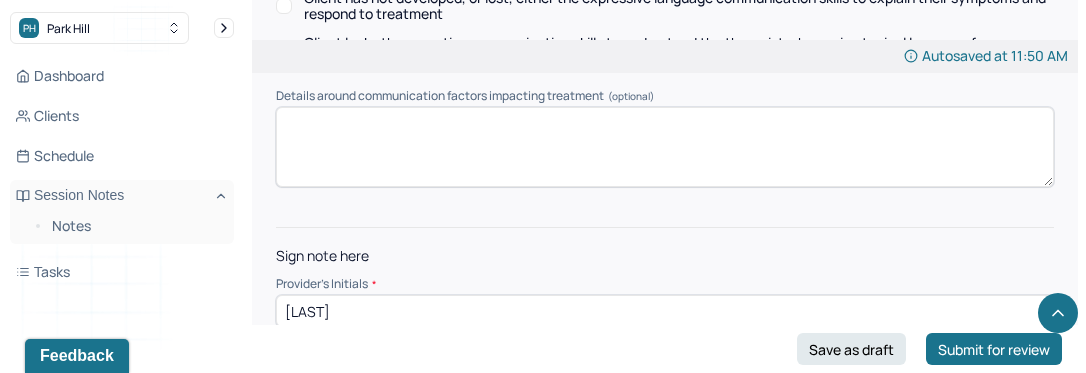 type on "M" 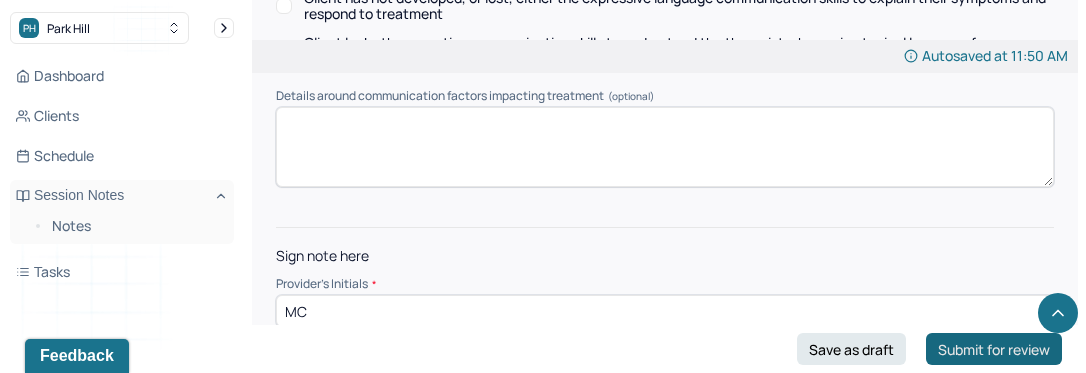 type on "MC" 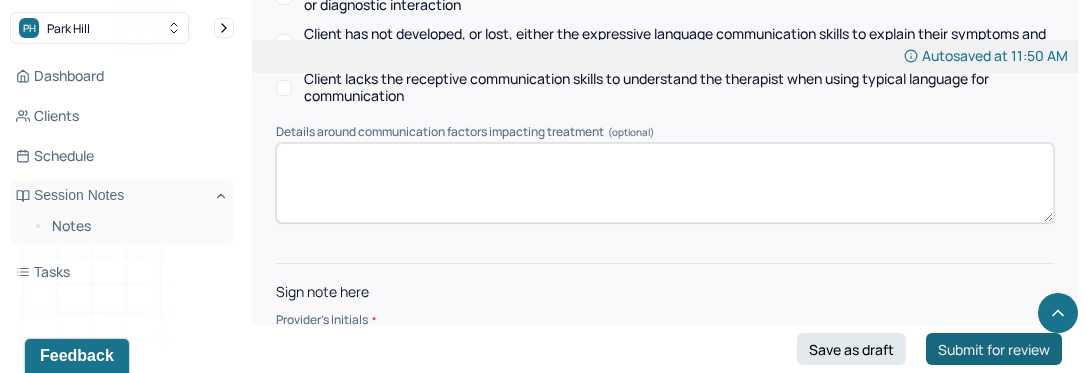 scroll, scrollTop: 10984, scrollLeft: 0, axis: vertical 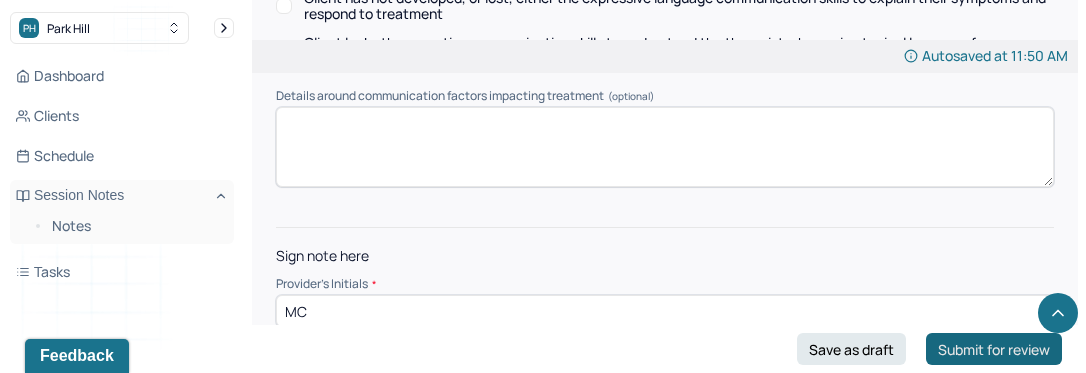 click on "Submit for review" at bounding box center (994, 349) 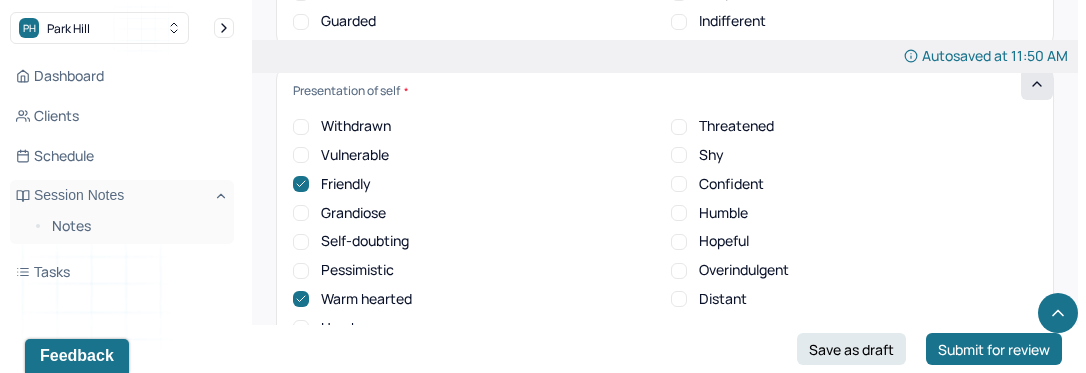scroll, scrollTop: 7889, scrollLeft: 0, axis: vertical 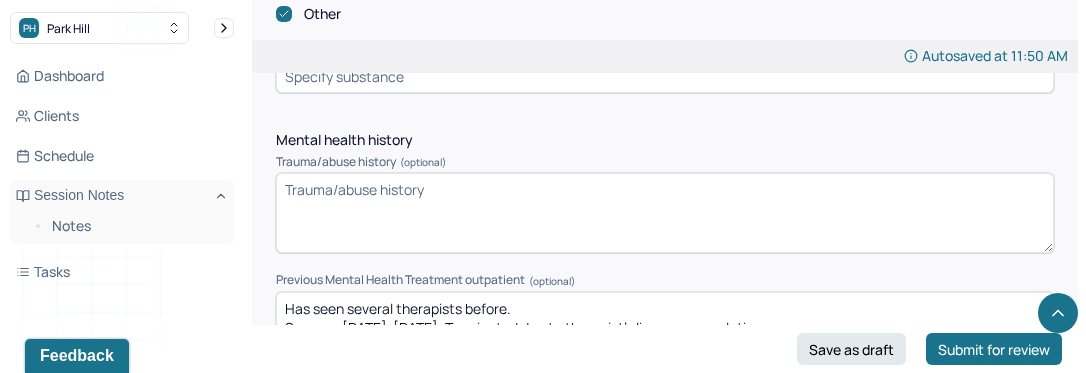 click on "Trauma/abuse history (optional)" at bounding box center [665, 213] 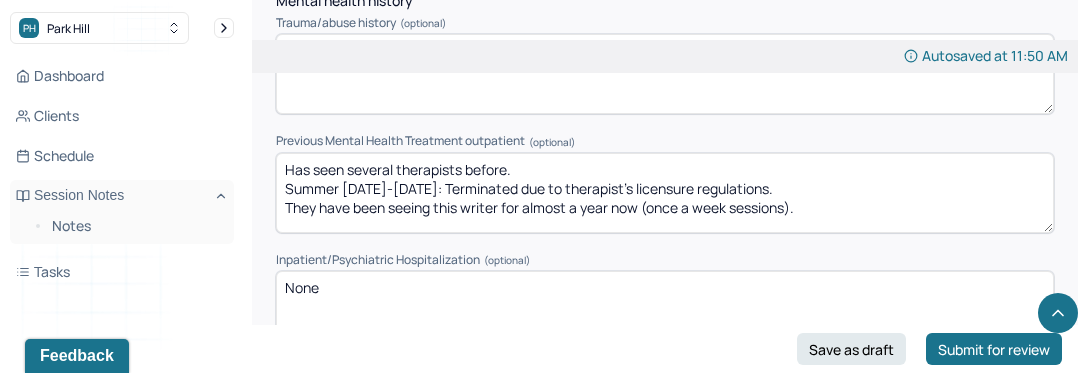 scroll, scrollTop: 5224, scrollLeft: 0, axis: vertical 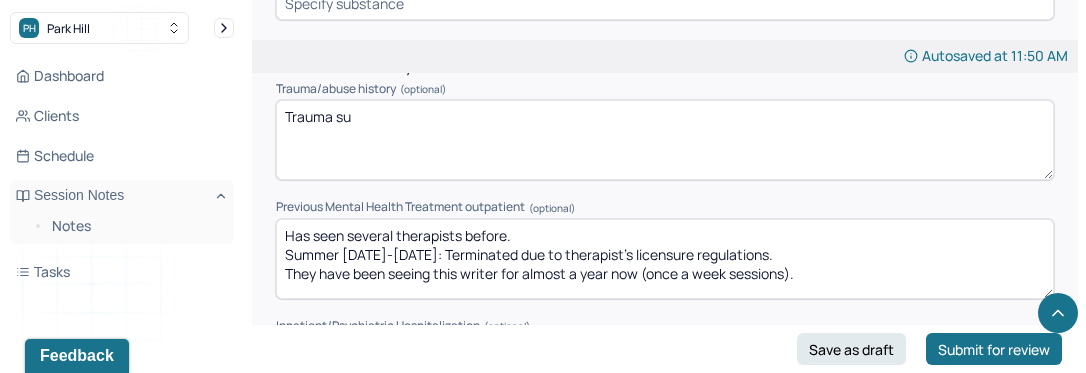 type on "Trauma su" 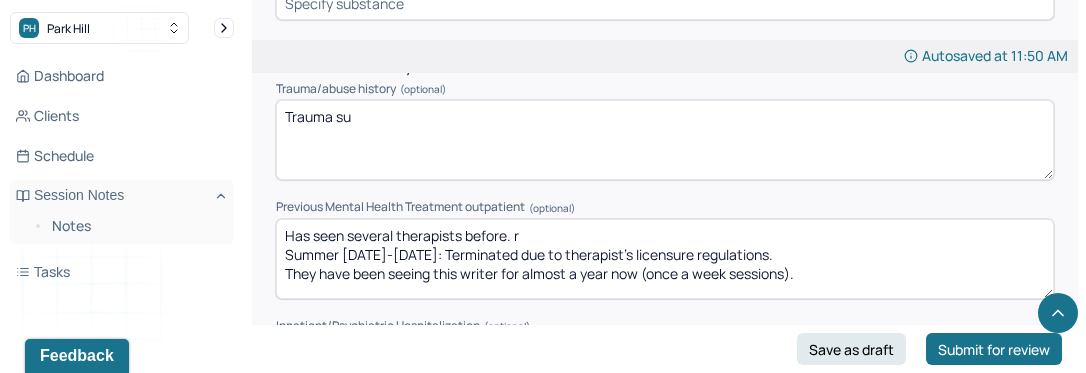 type on "Has seen several therapists before.
[DATE]-[DATE]: Terminated due to therapist's licensure regulations.
They have been seeing this writer for almost a year now (once a week sessions)." 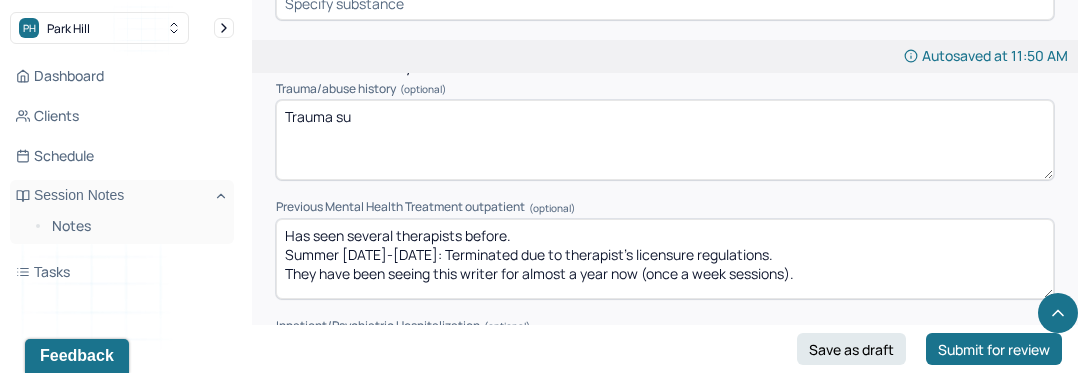 click on "Trauma su" at bounding box center (665, 140) 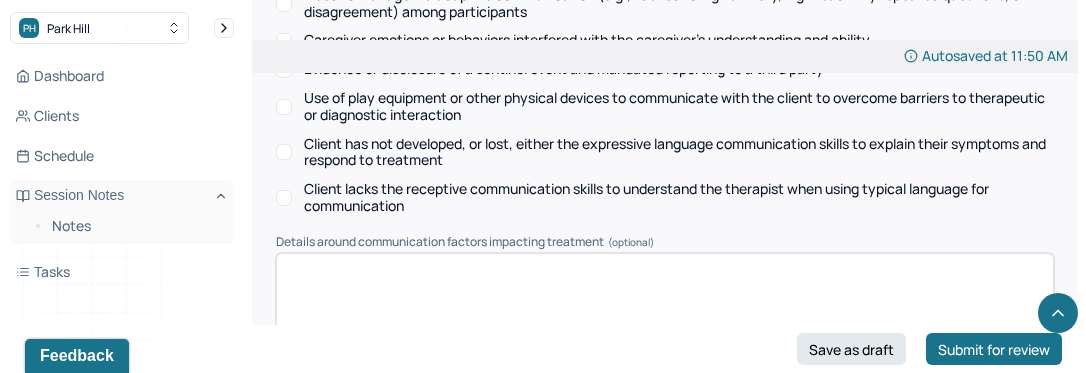 scroll, scrollTop: 10984, scrollLeft: 0, axis: vertical 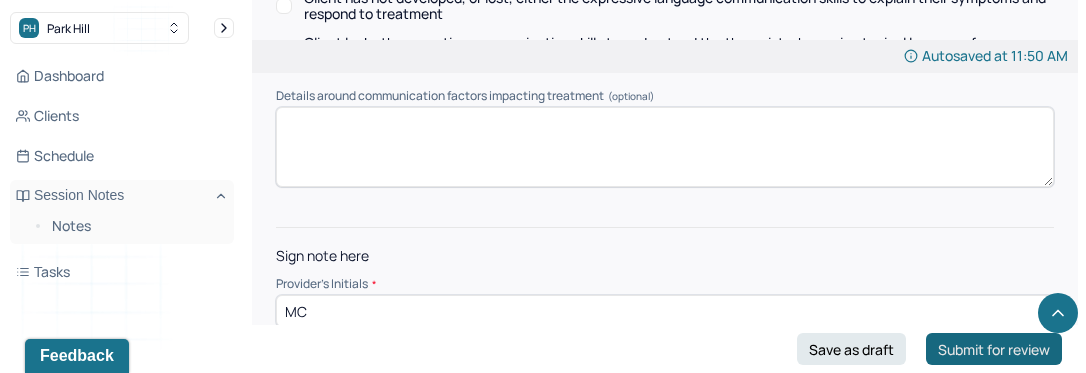 type on "Trauma surrounding identity and race. Will be discussed in more detail in future sessions." 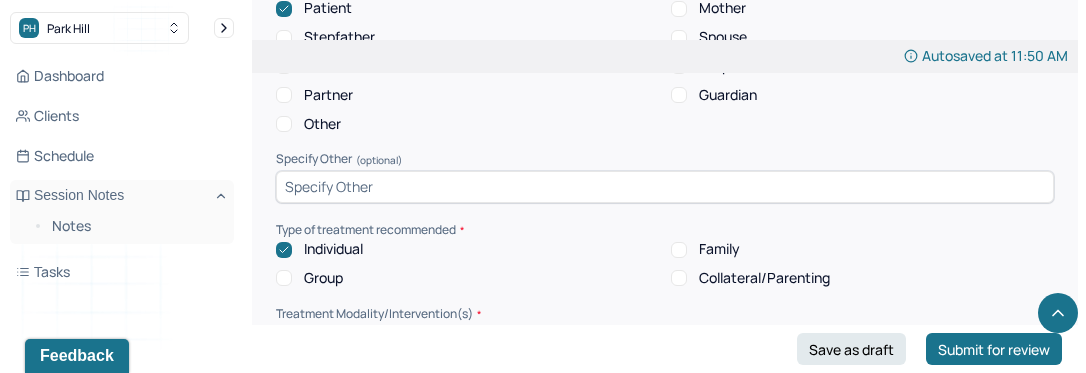 scroll, scrollTop: 8804, scrollLeft: 0, axis: vertical 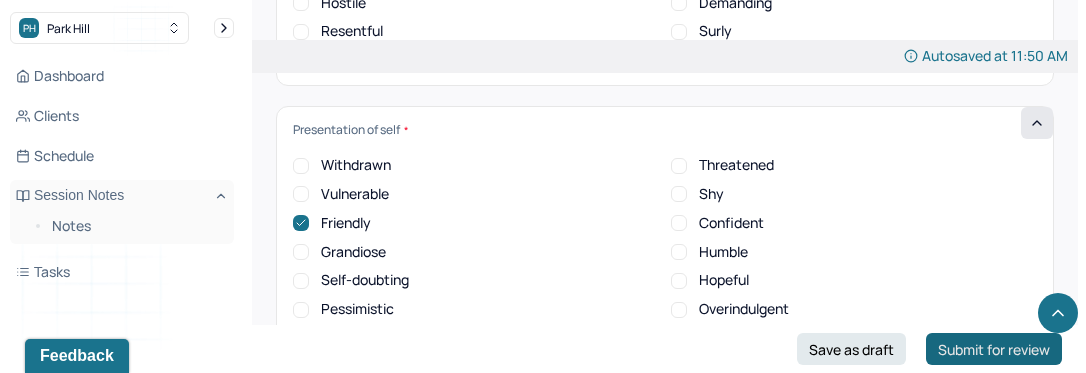 click on "Submit for review" at bounding box center (994, 349) 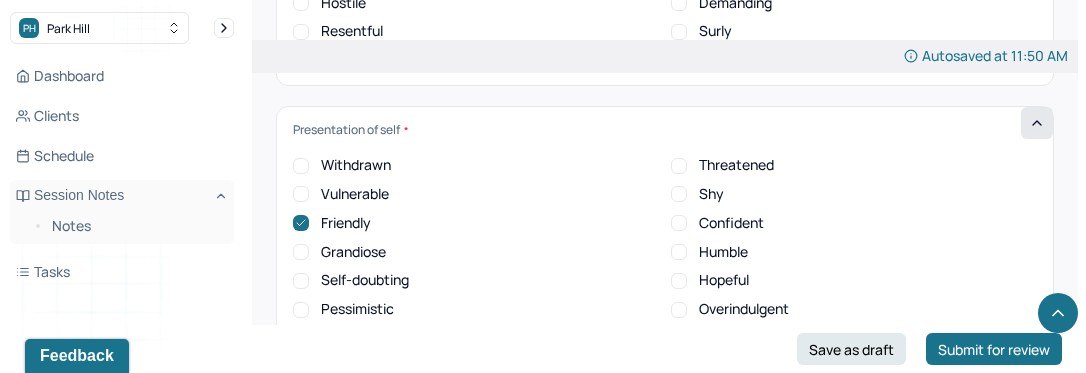 scroll, scrollTop: 0, scrollLeft: 0, axis: both 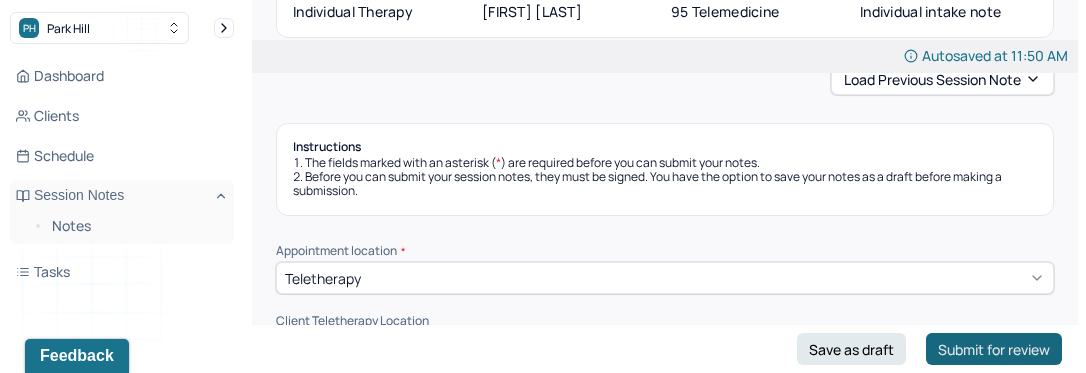 click on "Submit for review" at bounding box center (994, 349) 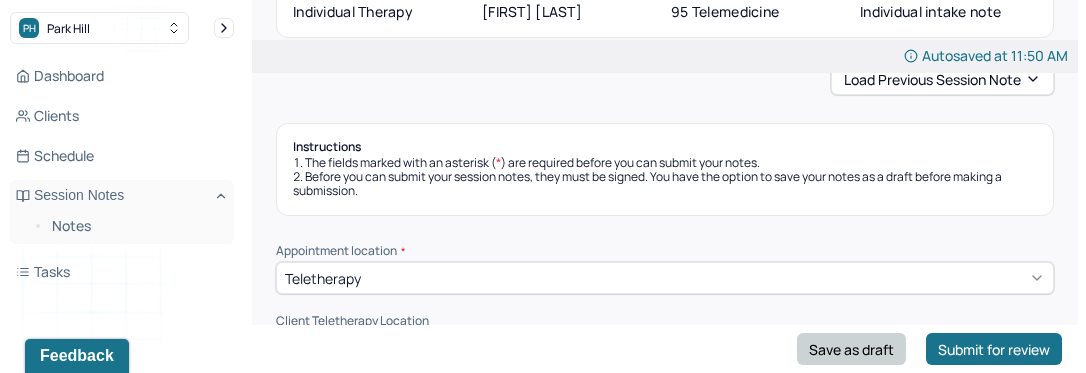 click on "Save as draft" at bounding box center [851, 349] 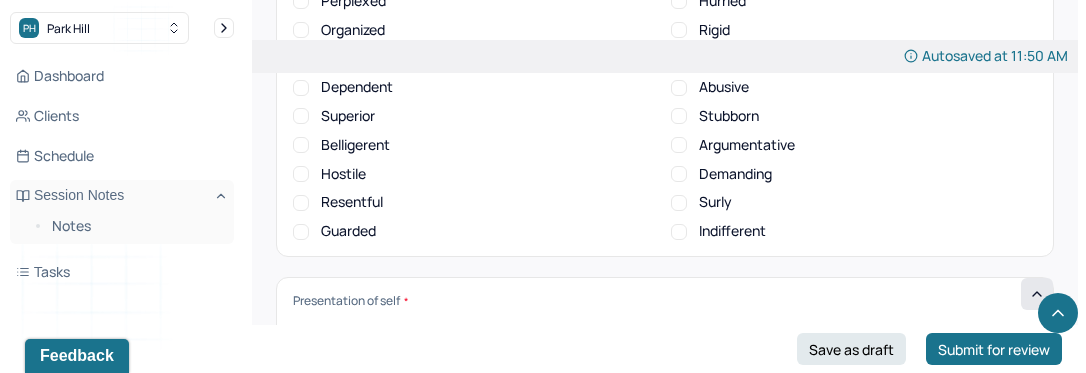 scroll, scrollTop: 8630, scrollLeft: 0, axis: vertical 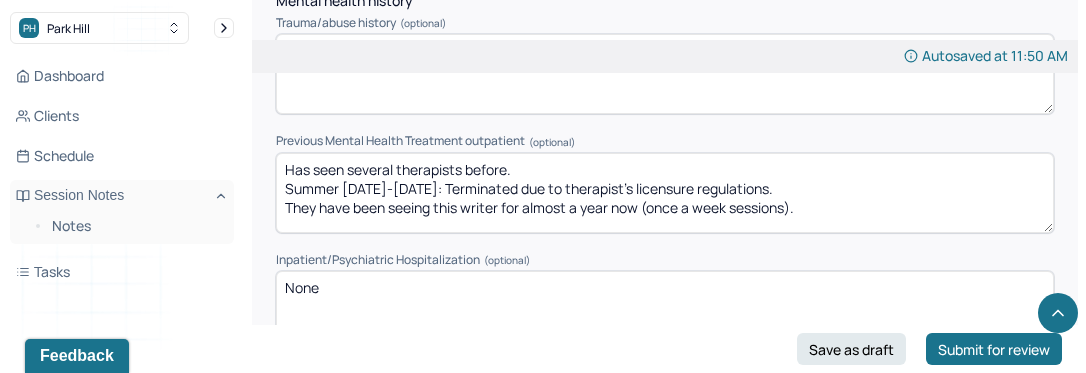 drag, startPoint x: 843, startPoint y: 211, endPoint x: 272, endPoint y: 192, distance: 571.31604 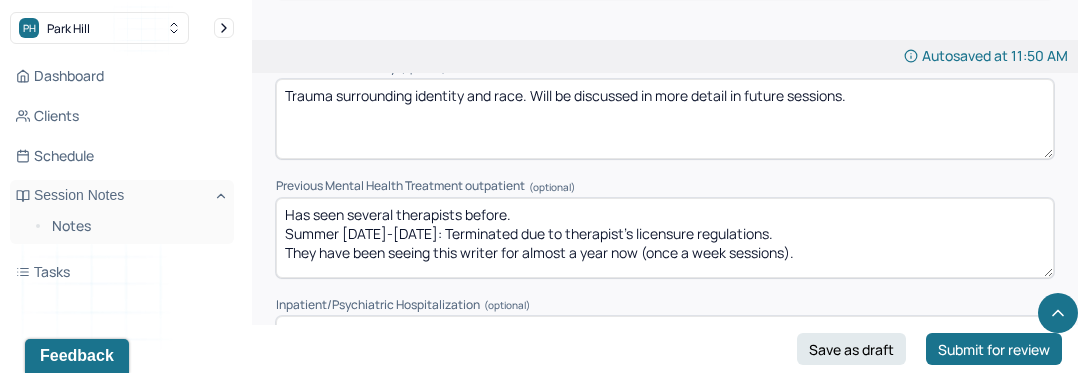 scroll, scrollTop: 5208, scrollLeft: 0, axis: vertical 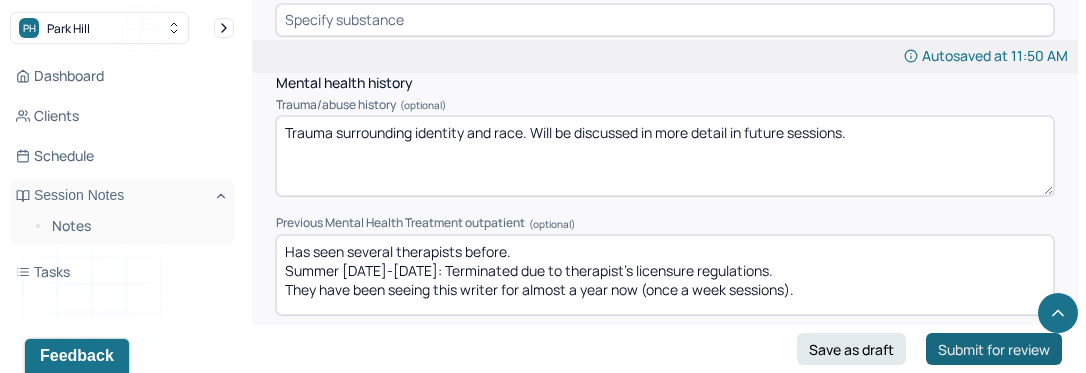 click on "Submit for review" at bounding box center (994, 349) 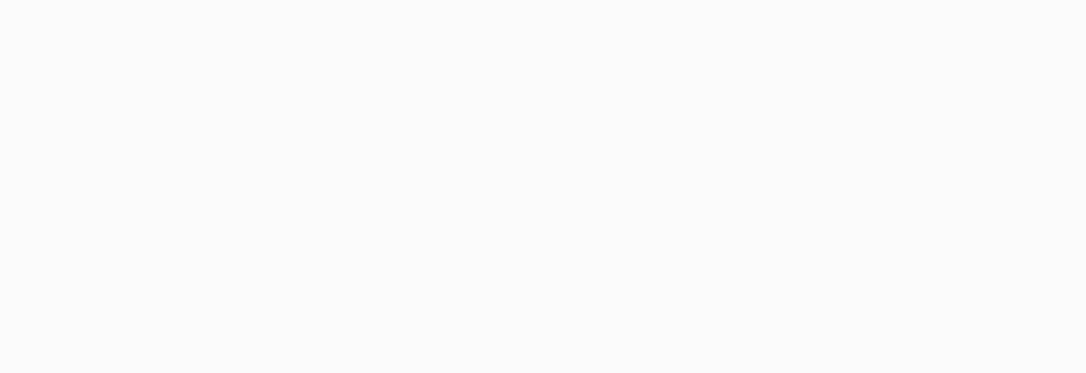 scroll, scrollTop: 0, scrollLeft: 0, axis: both 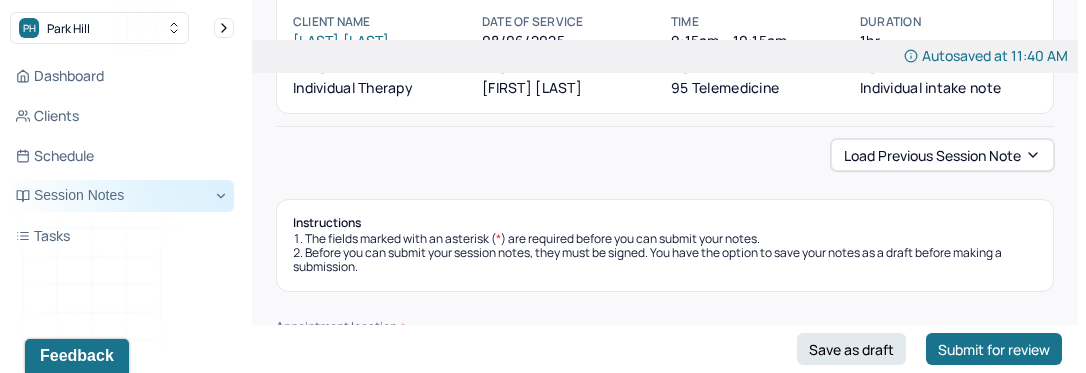 click on "Session Notes" at bounding box center (122, 196) 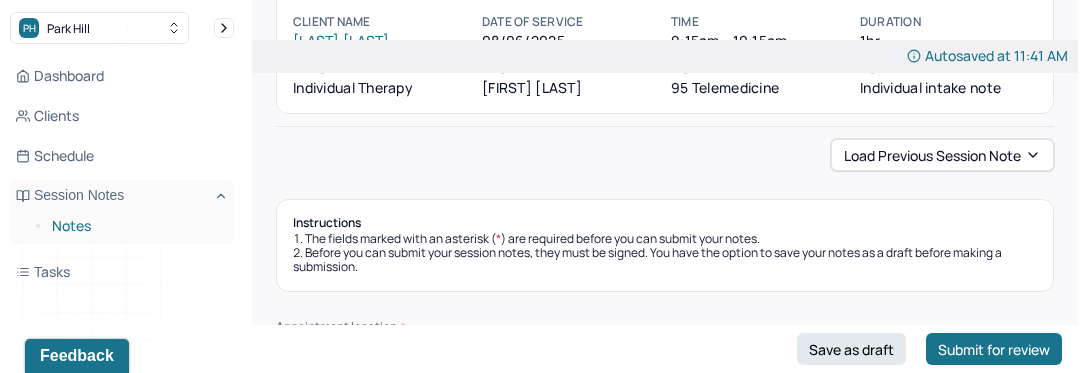click on "Notes" at bounding box center (135, 226) 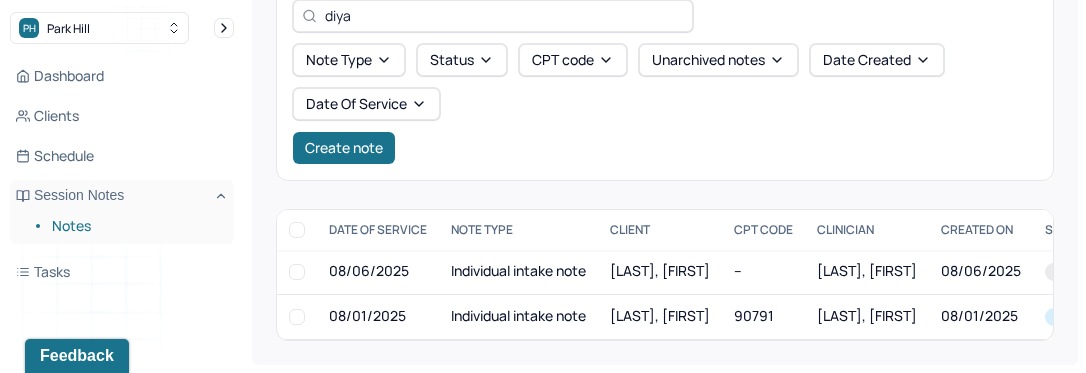 scroll, scrollTop: 124, scrollLeft: 0, axis: vertical 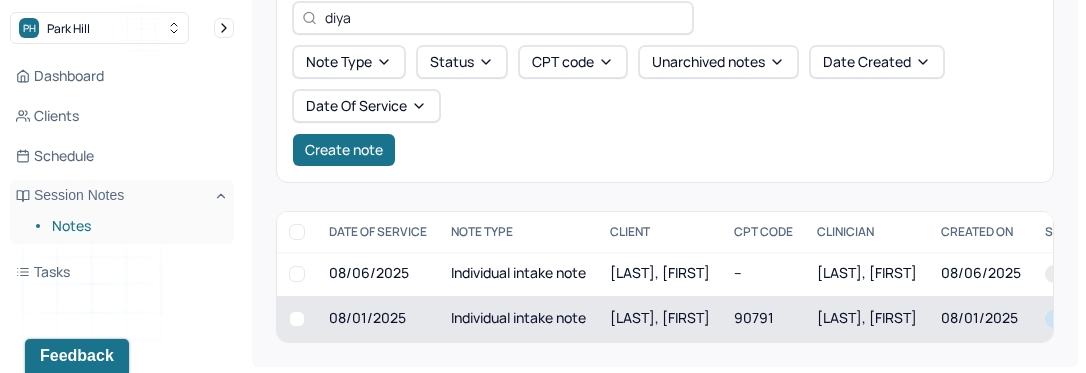 click on "08/01/2025" at bounding box center [378, 318] 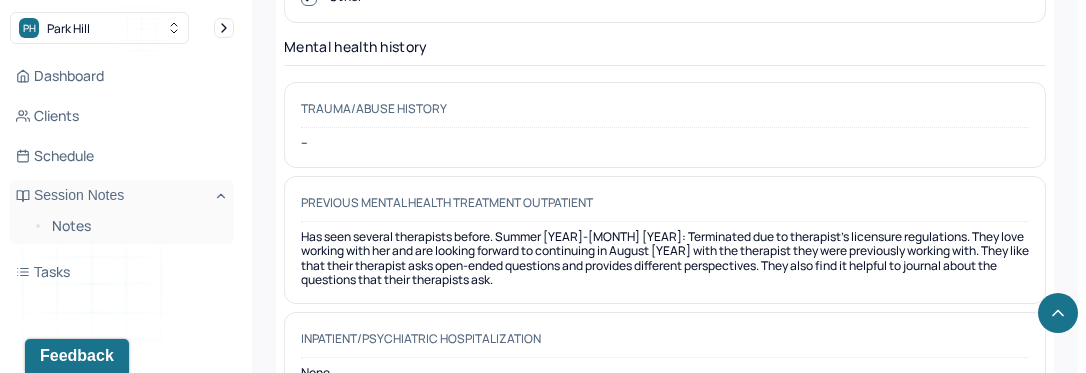 scroll, scrollTop: 6050, scrollLeft: 0, axis: vertical 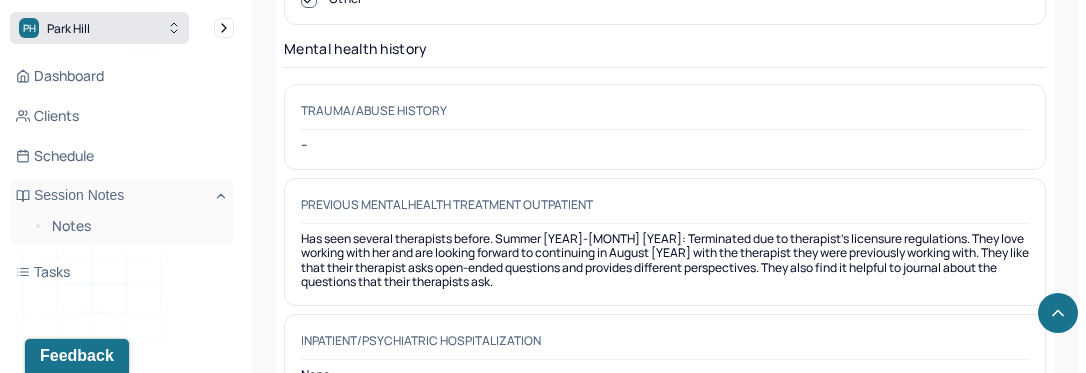 click on "PH Park Hill" at bounding box center [99, 28] 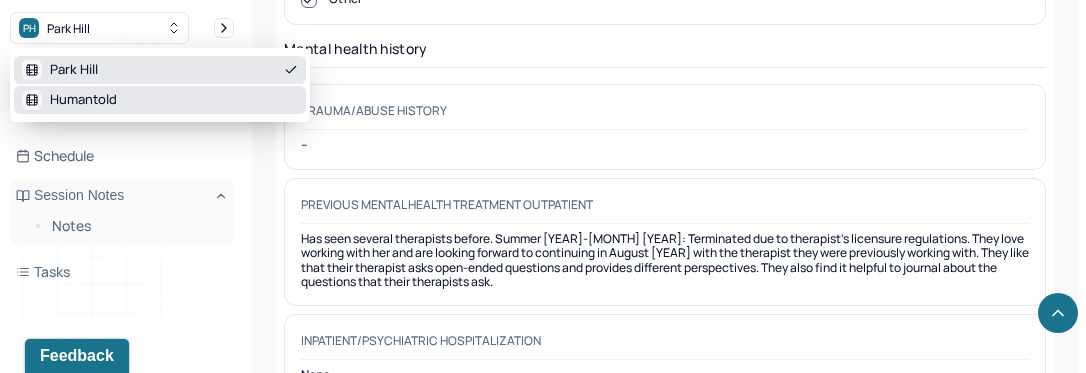 click on "Humantold" at bounding box center (160, 100) 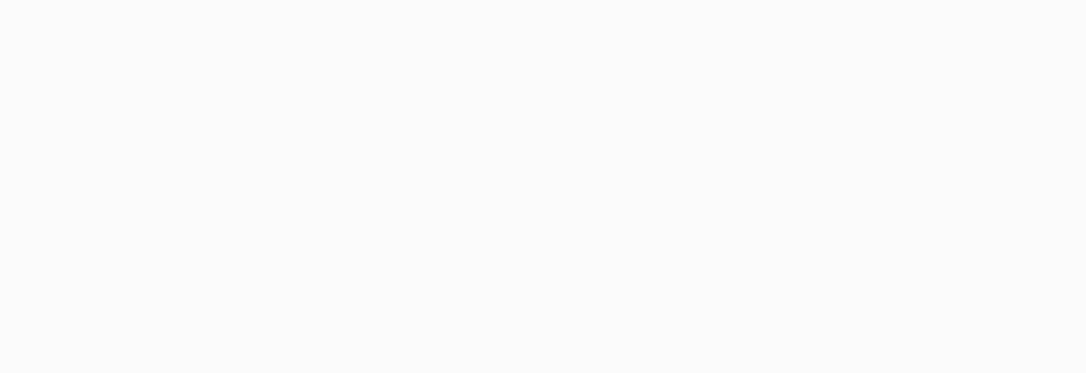 scroll, scrollTop: 0, scrollLeft: 0, axis: both 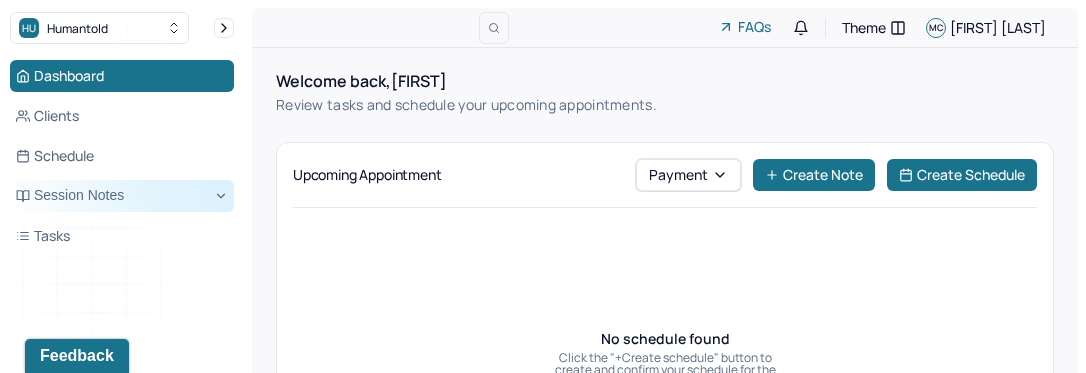 click on "Session Notes" at bounding box center (122, 196) 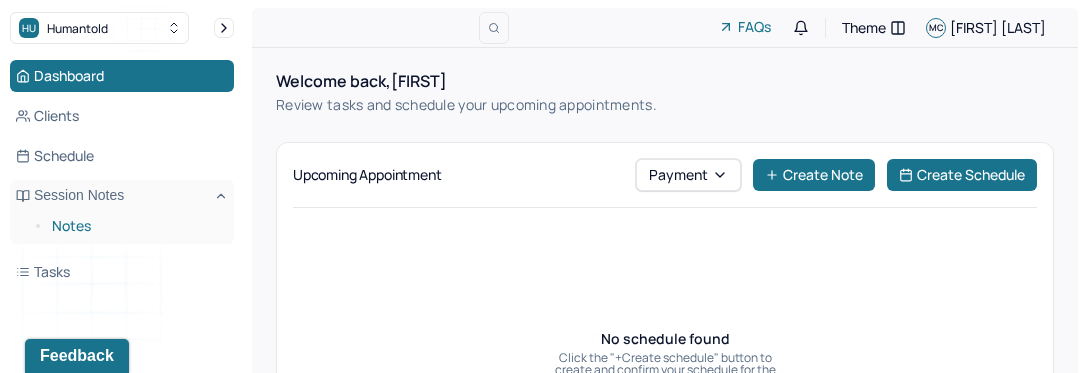 click on "Notes" at bounding box center (135, 226) 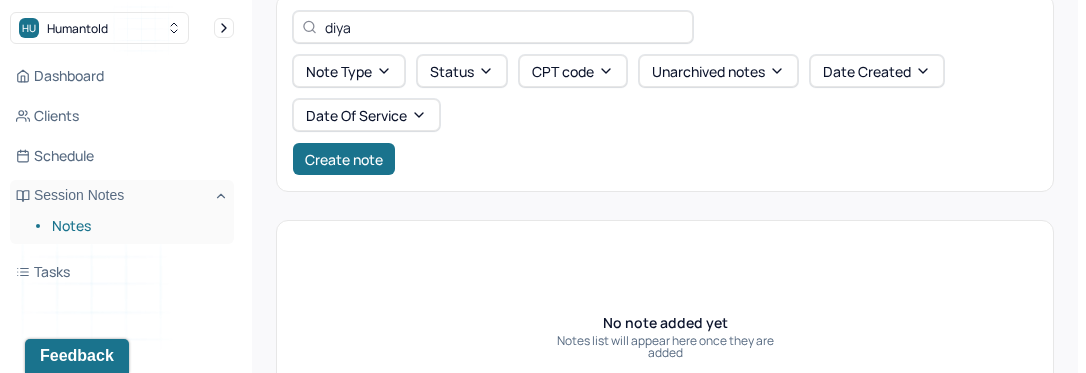 scroll, scrollTop: 67, scrollLeft: 0, axis: vertical 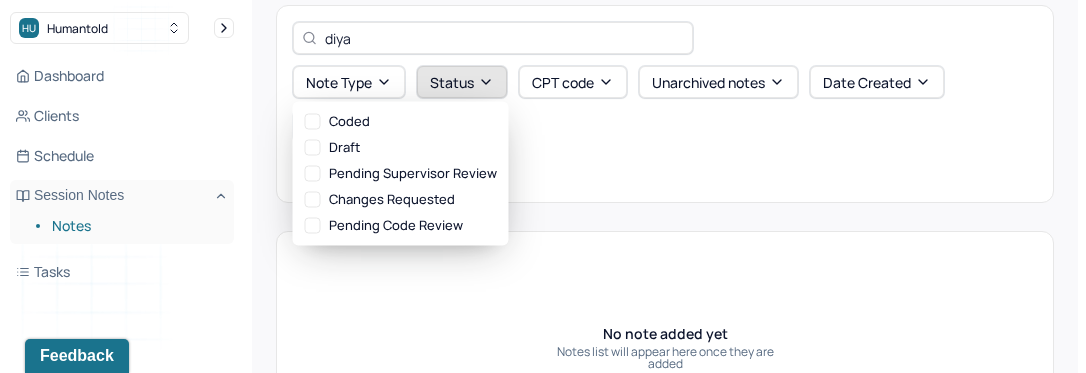click on "Status" at bounding box center (462, 82) 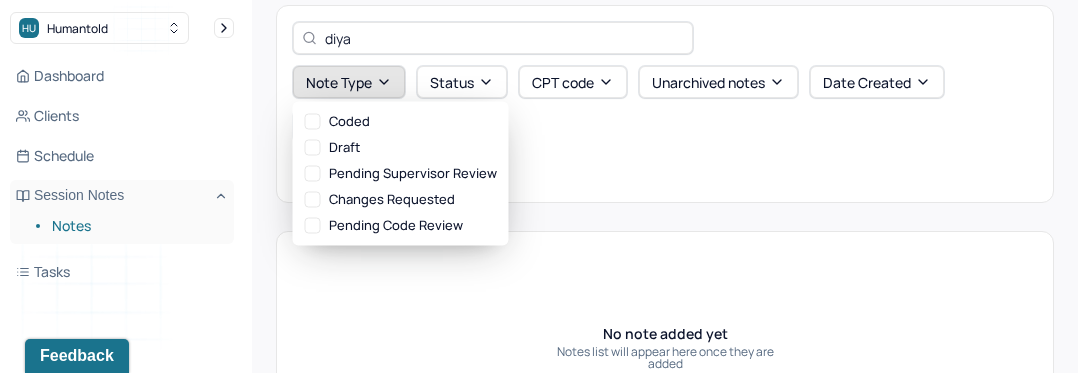 click on "Note type" at bounding box center [349, 82] 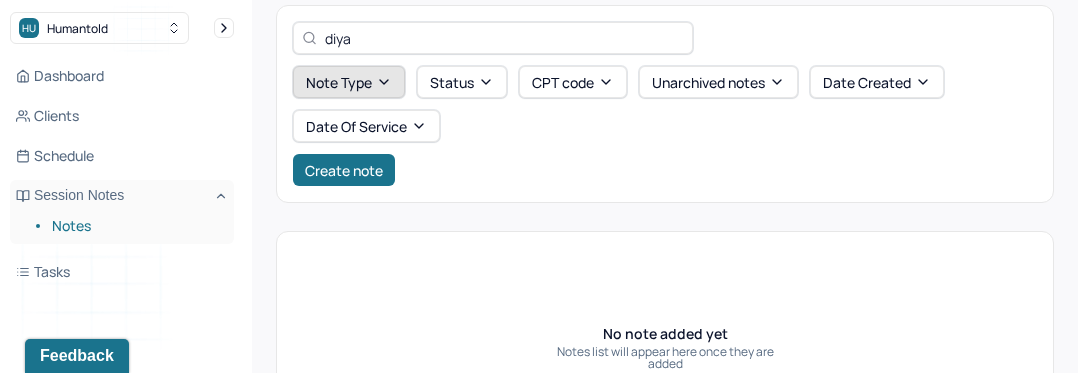 click on "Note type" at bounding box center [349, 82] 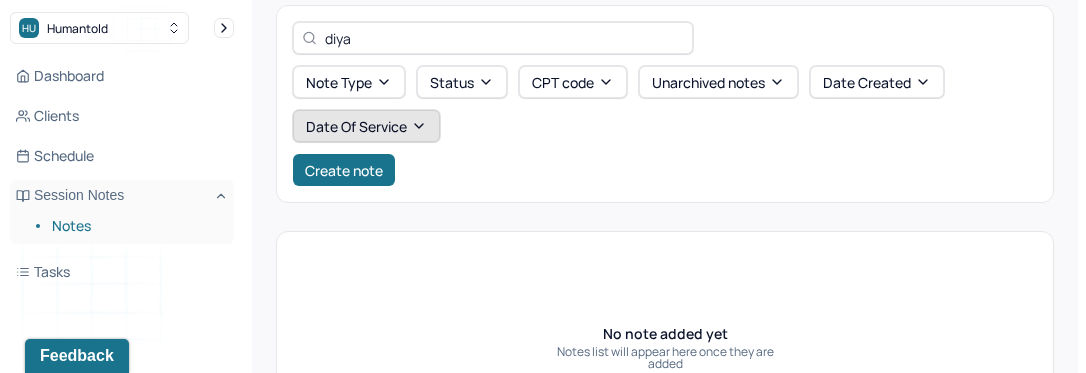 click on "Date Of Service" at bounding box center (366, 126) 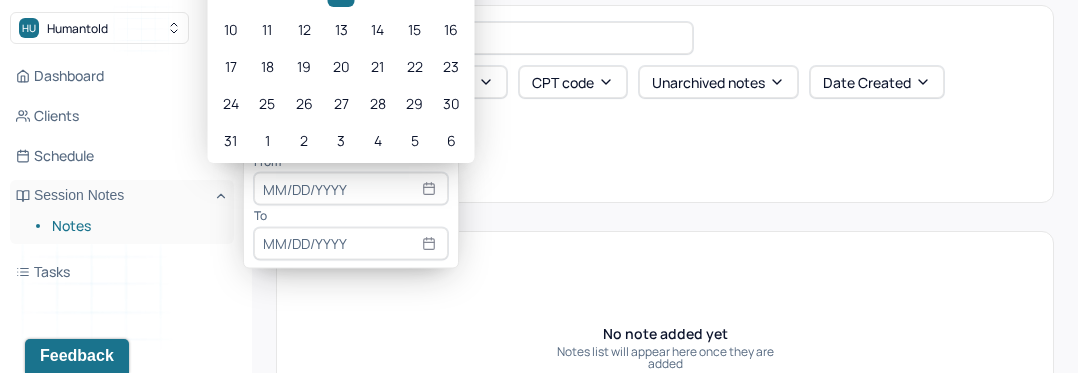 click on "No note added yet Notes list will appear here once they are added" at bounding box center [665, 348] 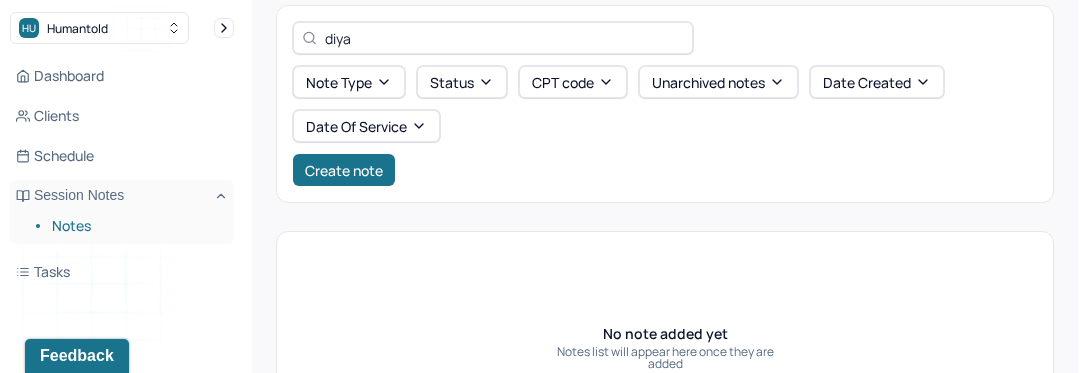 scroll, scrollTop: 0, scrollLeft: 0, axis: both 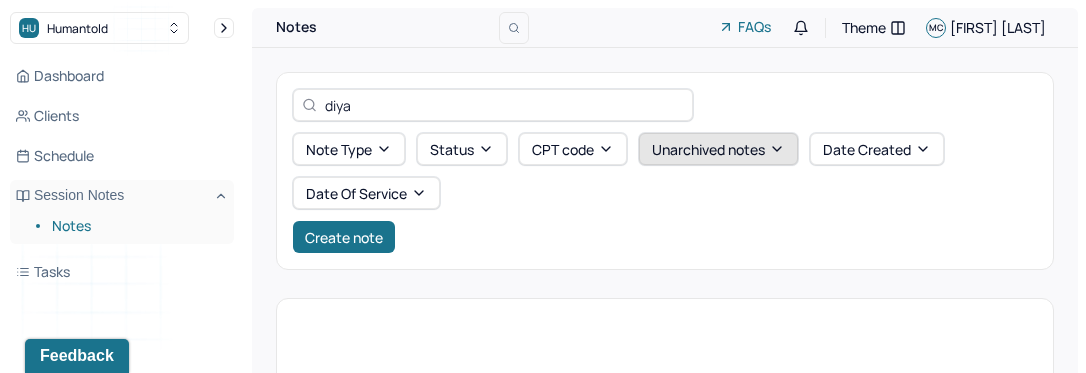 click on "Unarchived notes" at bounding box center [718, 149] 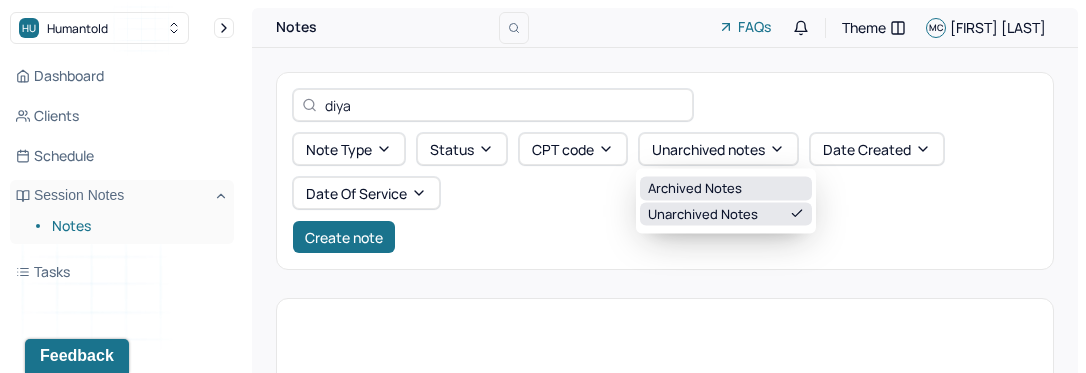 click on "Archived notes" at bounding box center (726, 189) 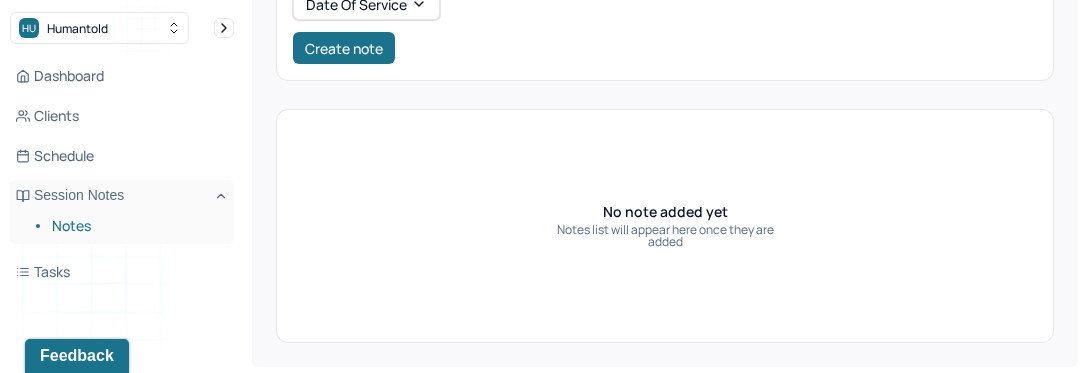 scroll, scrollTop: 146, scrollLeft: 0, axis: vertical 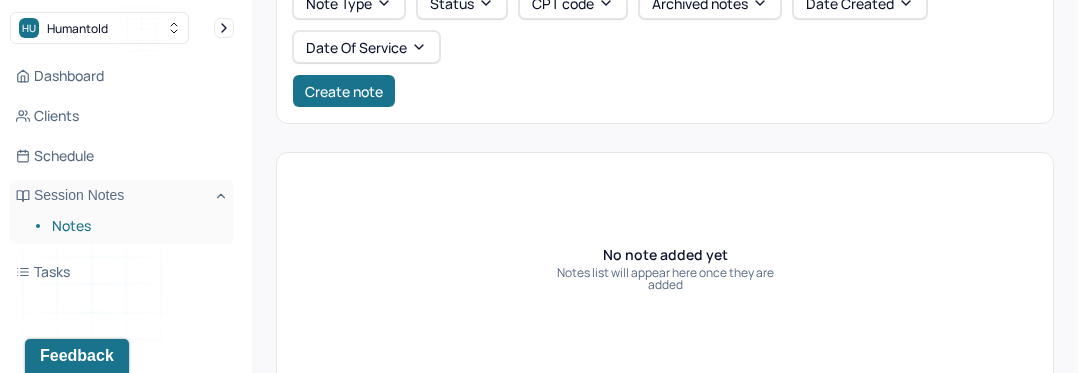 click on "Notes" at bounding box center (135, 226) 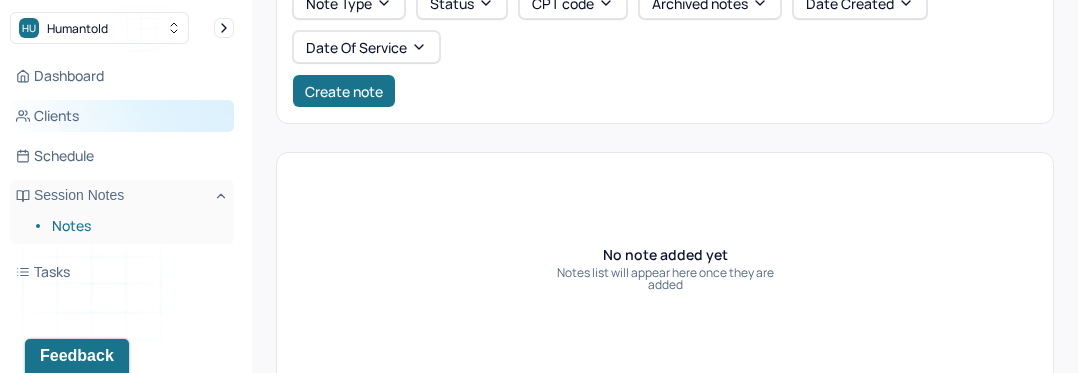 click on "Clients" at bounding box center (122, 116) 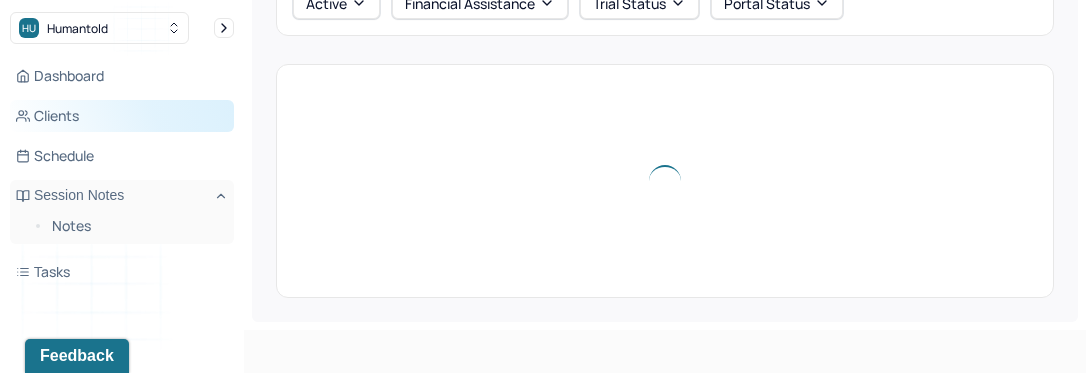 scroll, scrollTop: 101, scrollLeft: 0, axis: vertical 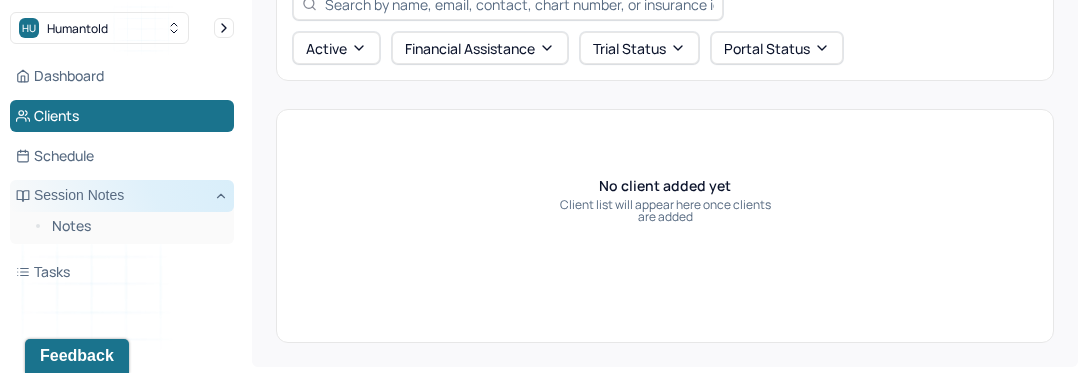 click on "Session Notes" at bounding box center (122, 196) 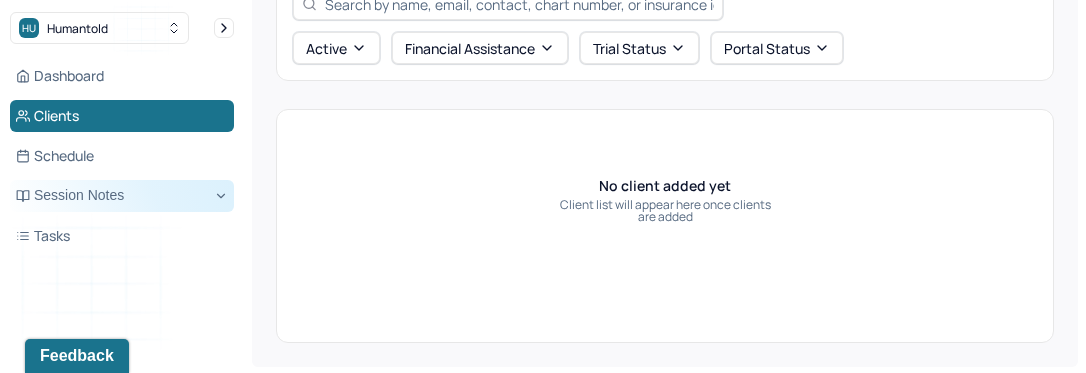click on "Session Notes" at bounding box center (122, 196) 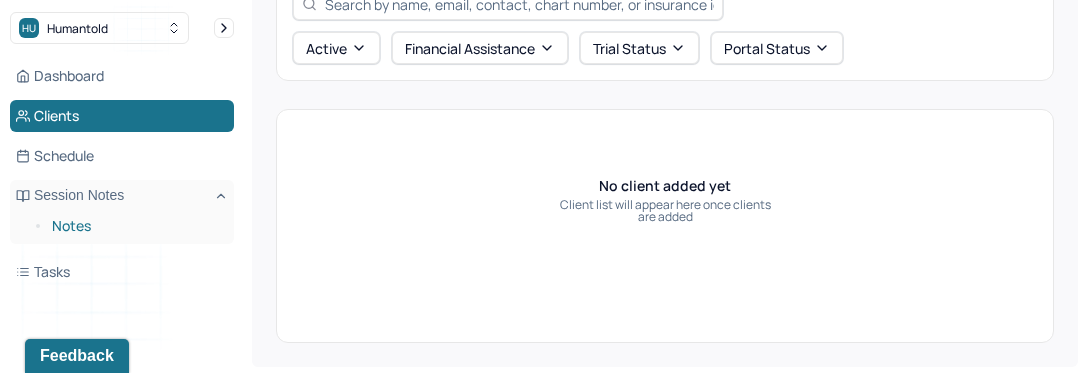 click on "Notes" at bounding box center (135, 226) 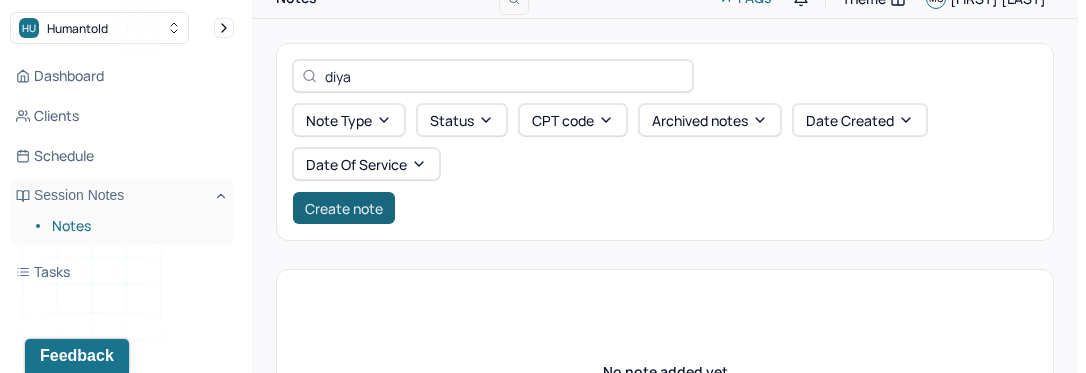 scroll, scrollTop: 0, scrollLeft: 0, axis: both 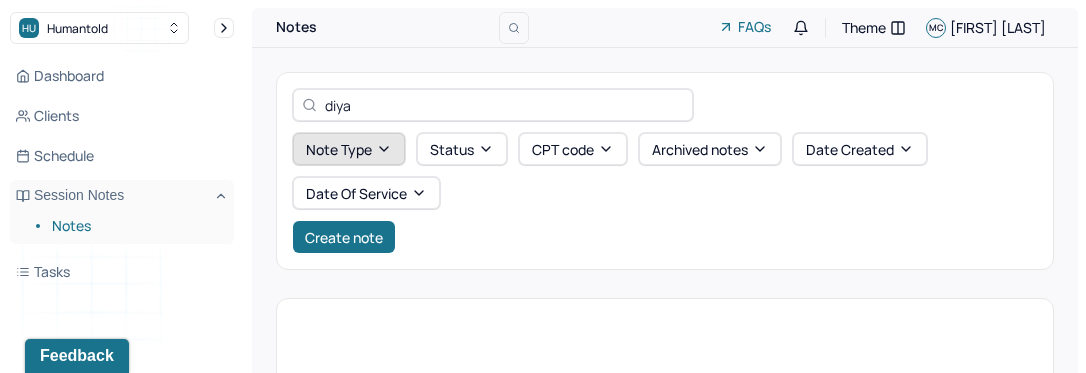 click on "Note type" at bounding box center [349, 149] 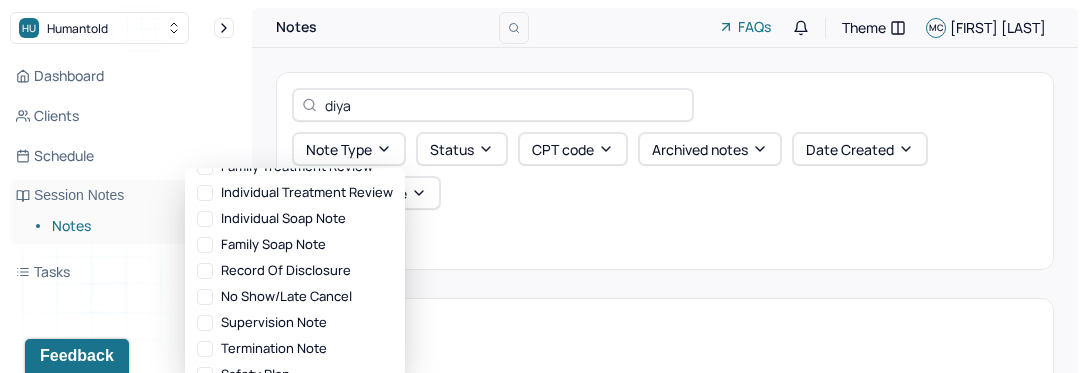 scroll, scrollTop: 104, scrollLeft: 0, axis: vertical 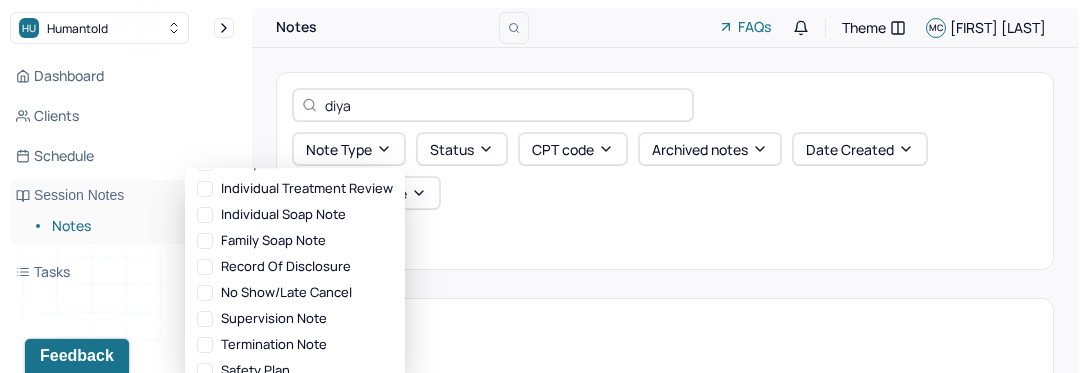 click on "diya Note type Status CPT code Archived notes Date Created Date Of Service Create note" at bounding box center [665, 171] 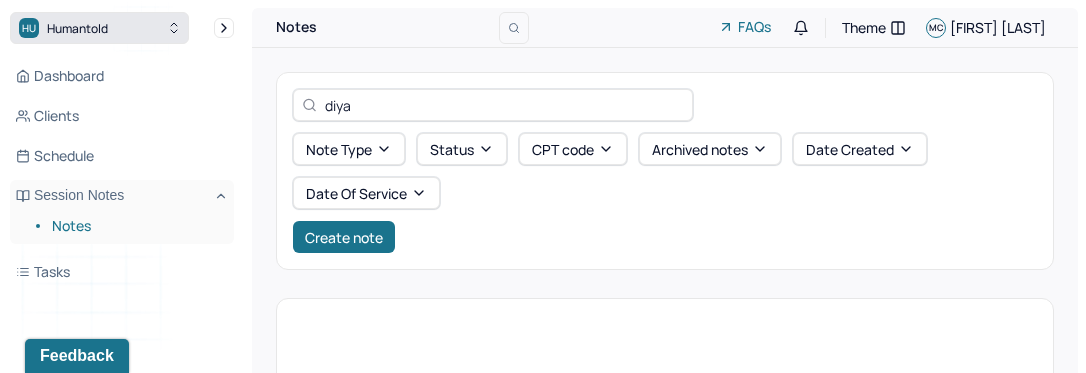 click on "HU Humantold" at bounding box center [99, 28] 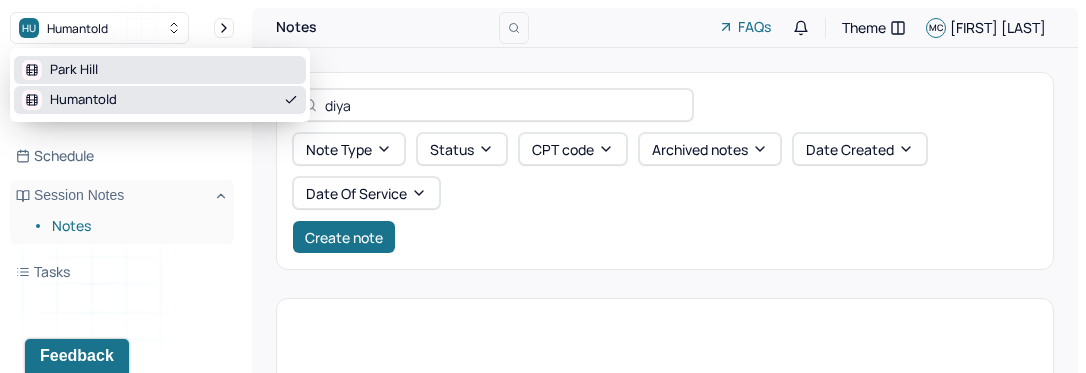 click on "Park Hill" at bounding box center [160, 70] 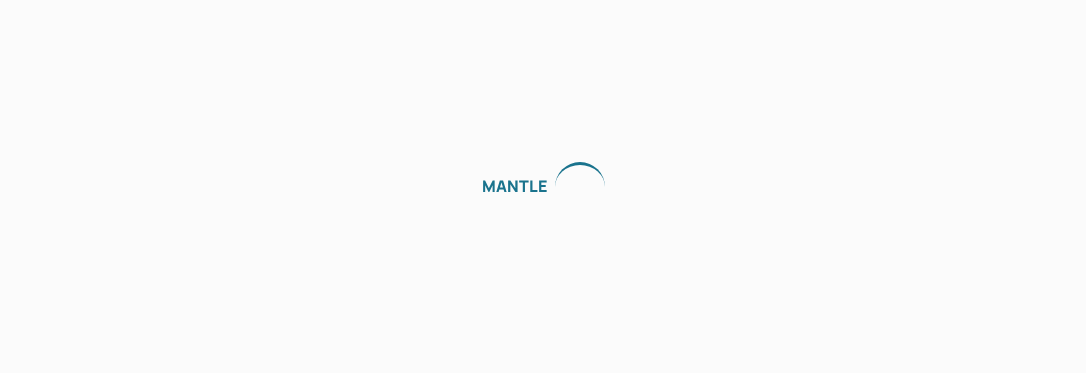 scroll, scrollTop: 0, scrollLeft: 0, axis: both 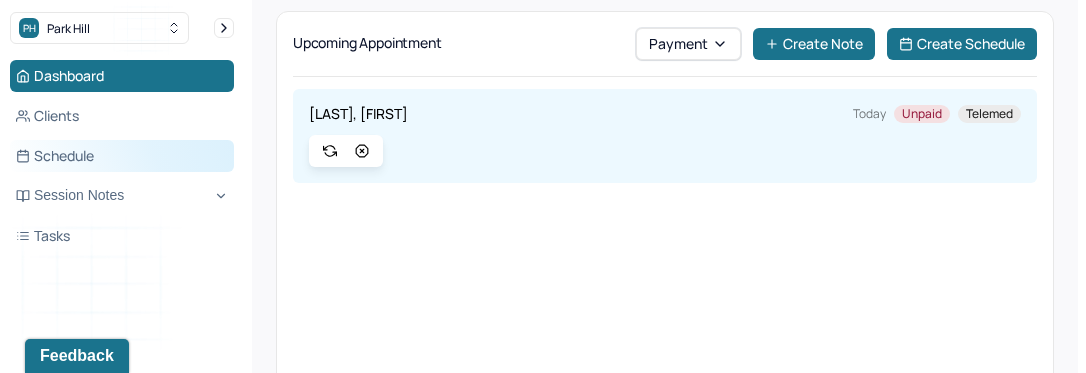 click on "Schedule" at bounding box center (122, 156) 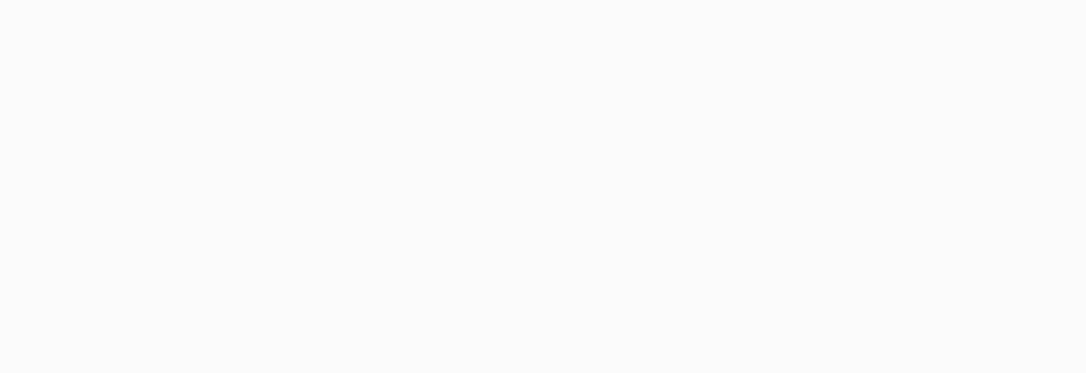 scroll, scrollTop: 0, scrollLeft: 0, axis: both 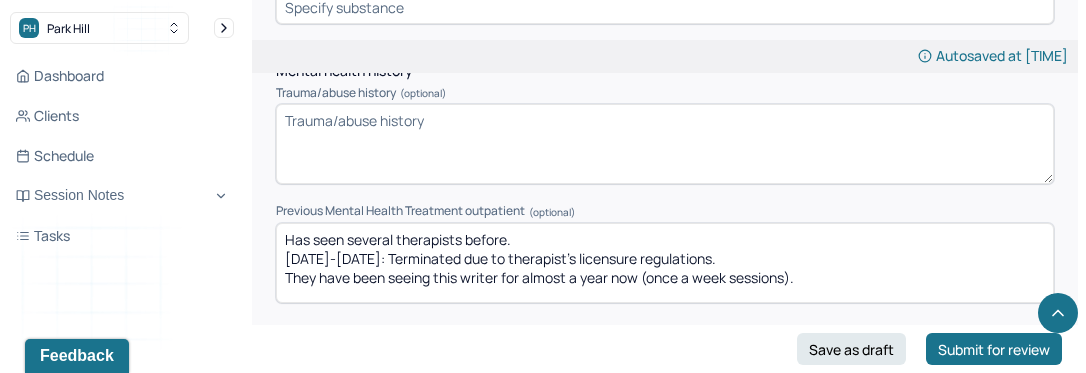 click on "Trauma/abuse history (optional)" at bounding box center (665, 144) 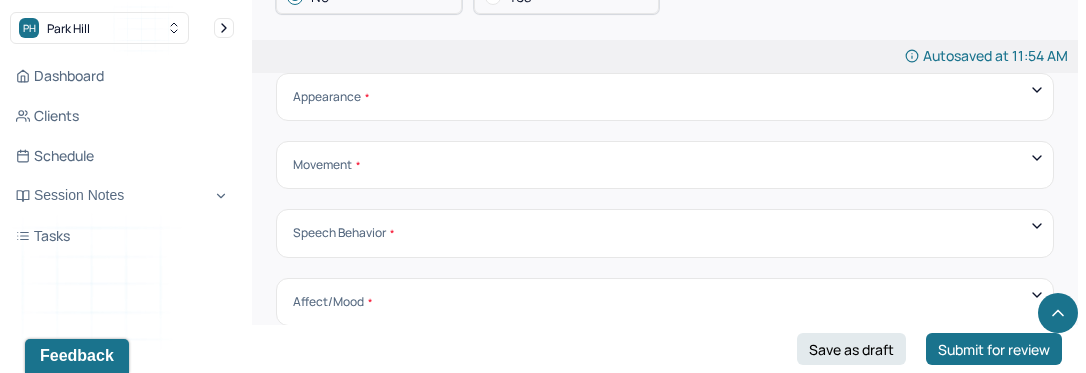 scroll, scrollTop: 7467, scrollLeft: 0, axis: vertical 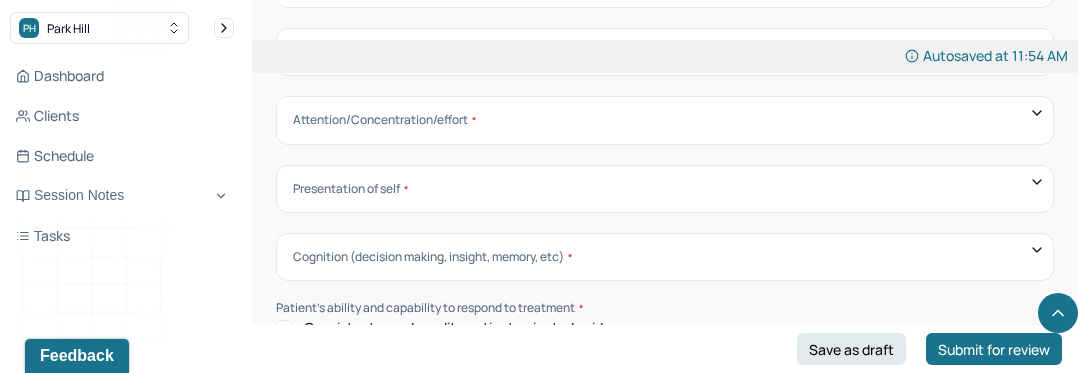 type on "Trauma surrounding identity and race. Will be discussed in more detail in future sessions." 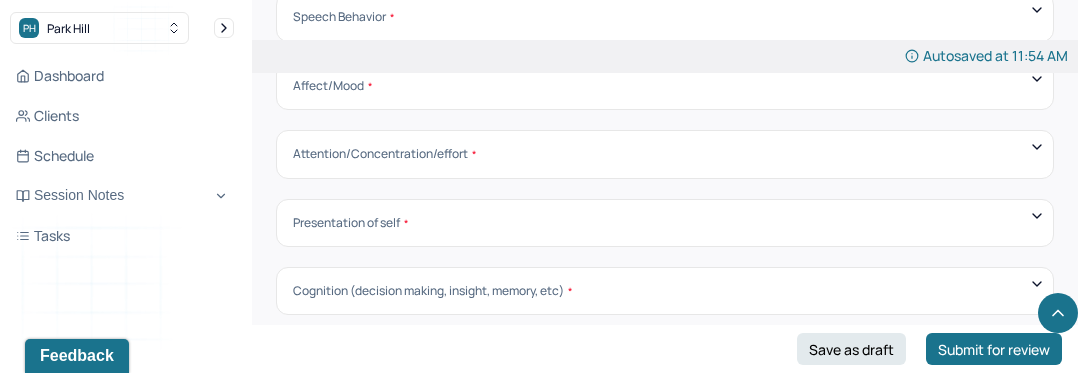 scroll, scrollTop: 7436, scrollLeft: 0, axis: vertical 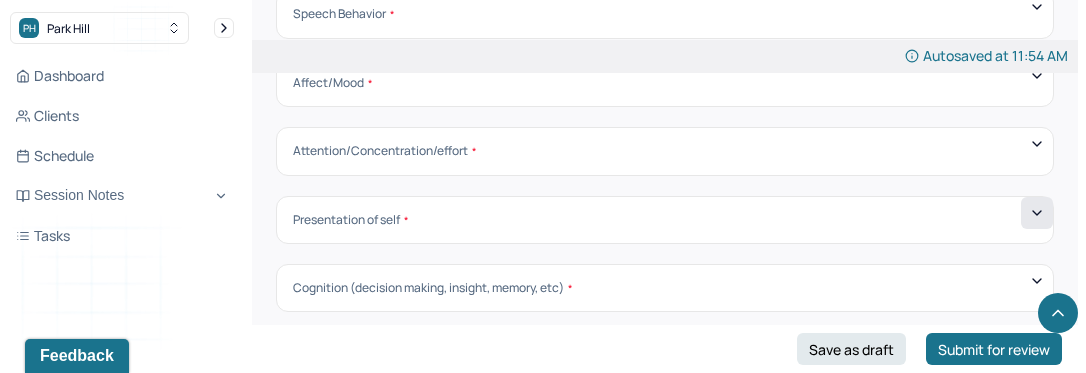 click 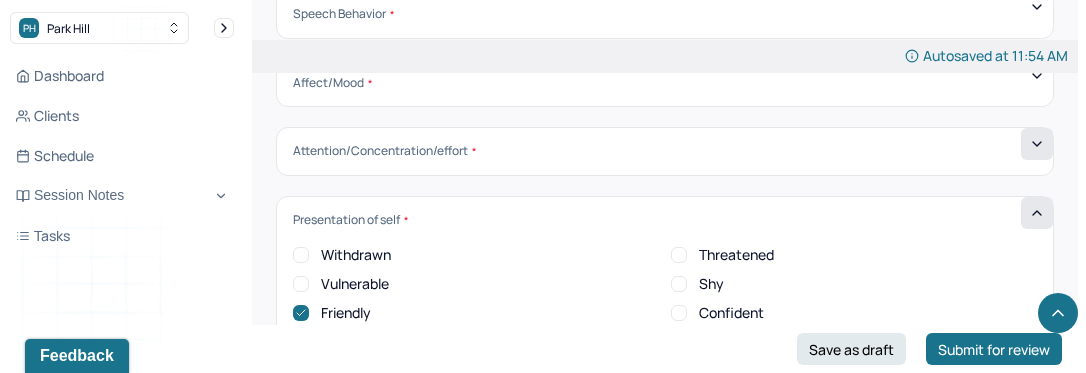 click at bounding box center (1037, 144) 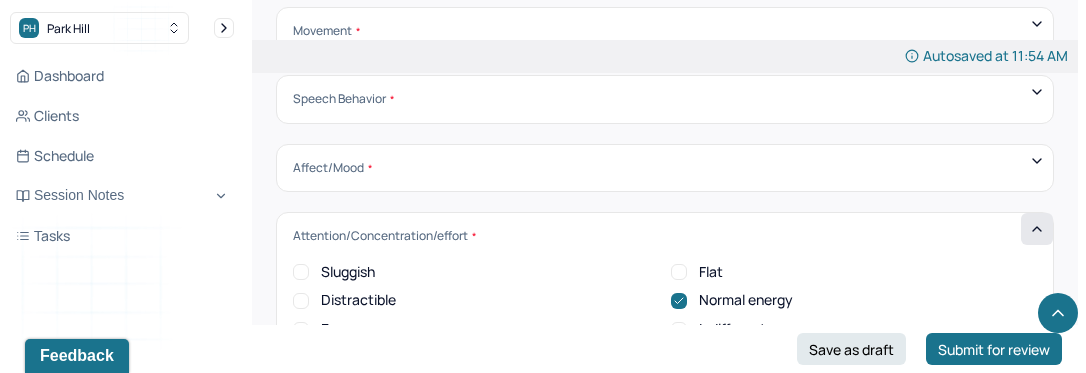 scroll, scrollTop: 7343, scrollLeft: 0, axis: vertical 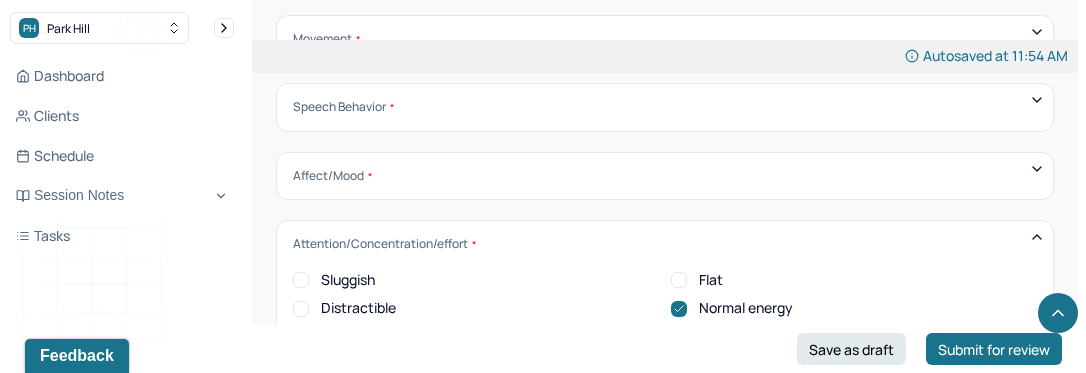 click on "Mental status exam Appearance Neat Unkempt Thin Average Overweight Pale Tanned Movement Coordinated Uncoordinated Mannerisms/oddities Good eye contact Kept eyes downcast Stared into space Speech Behavior Unintelligible Stammer/stutter Mumbles Clear Precise Strident Distant Squeaky Squeaky Soft Weak Normal Strident Hurried Loud Affect/Mood Blunted Constricted Normal Broad Inappropriate Indifferent to problems Congruent Irritated Hostile Flushing Dizziness Can't sit still Panicked Fearful Wretched Melancholy Sad Hopeless Bored Sorrow Grief Flight of ideas Manic Hypomanic Ashamed Embarrassed Apologetic Calm Guilty Flat Attention/Concentration/effort Sluggish Flat Distractible Normal energy Eager Indifferent Scattered Baffled Perplexed Hurried Organized Rigid Pleasant Cooperative Dependent Abusive Superior Stubborn Belligerent Argumentative Hostile Demanding Resentful Surly Guarded Indifferent Presentation of self Withdrawn Threatened Vulnerable Shy Friendly Confident Grandiose Humble Self-doubting Hopeful Harsh" at bounding box center (665, 519) 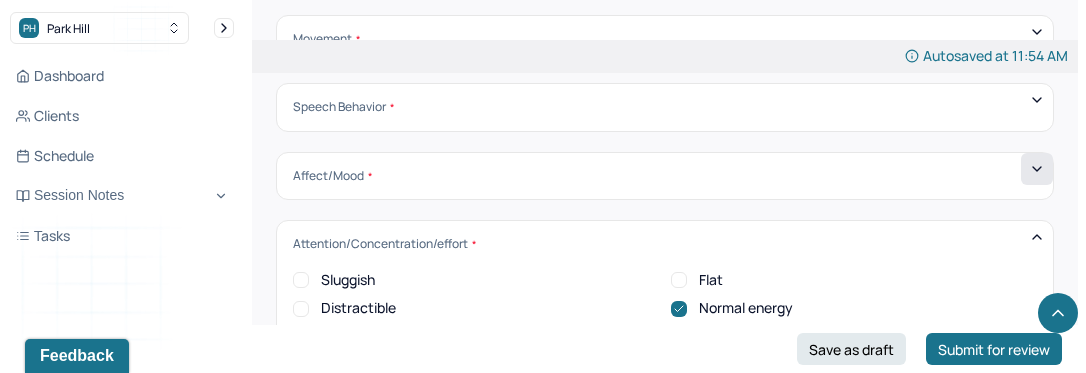 click 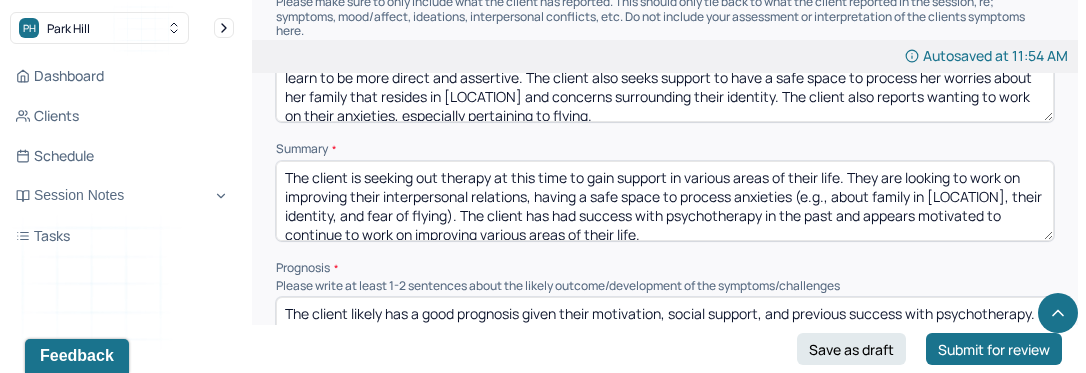 scroll, scrollTop: 9884, scrollLeft: 0, axis: vertical 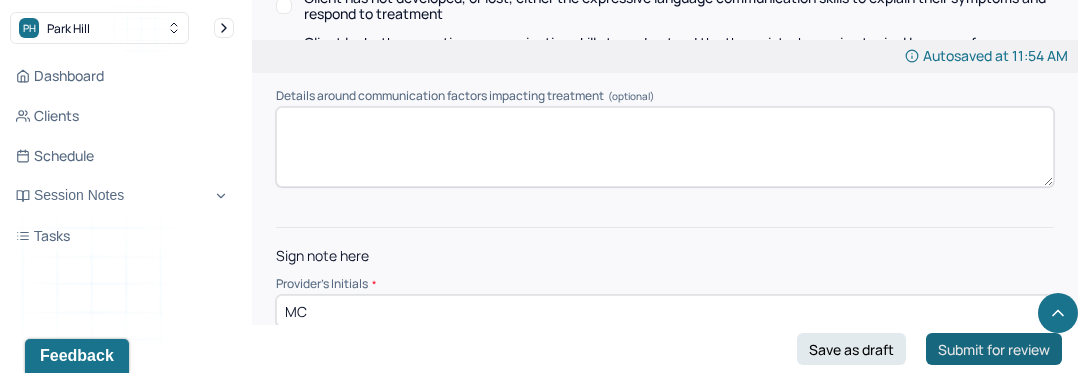click on "Submit for review" at bounding box center [994, 349] 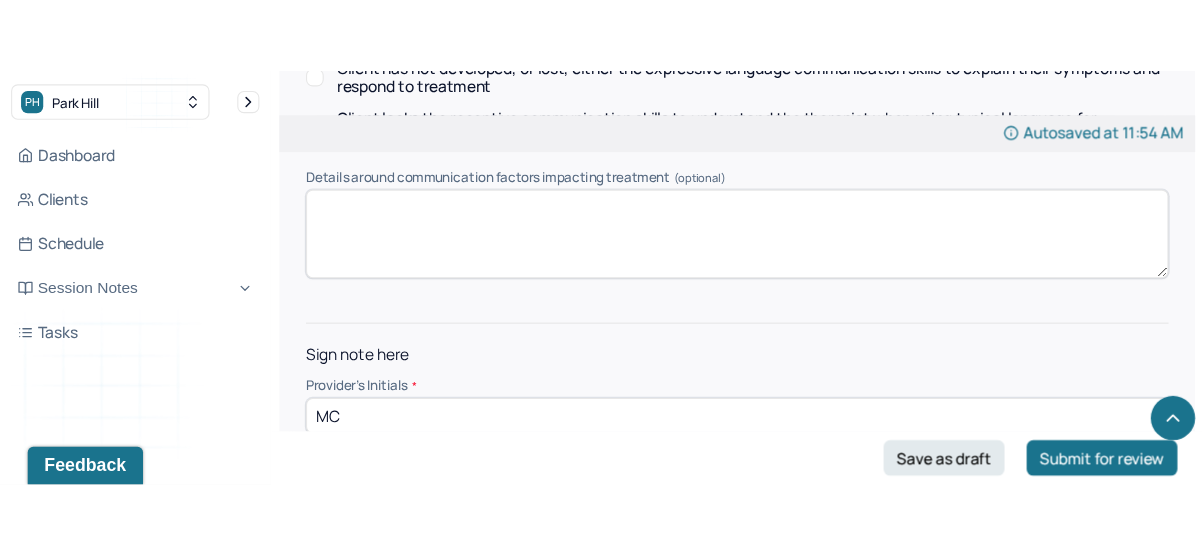 scroll, scrollTop: 10300, scrollLeft: 0, axis: vertical 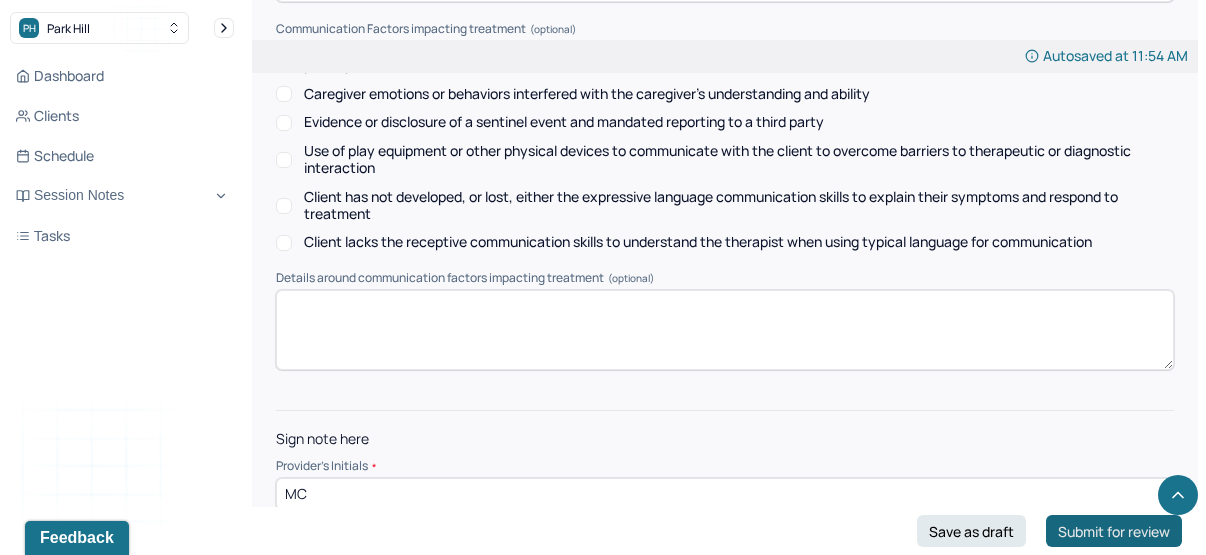 click on "Submit for review" at bounding box center [1114, 531] 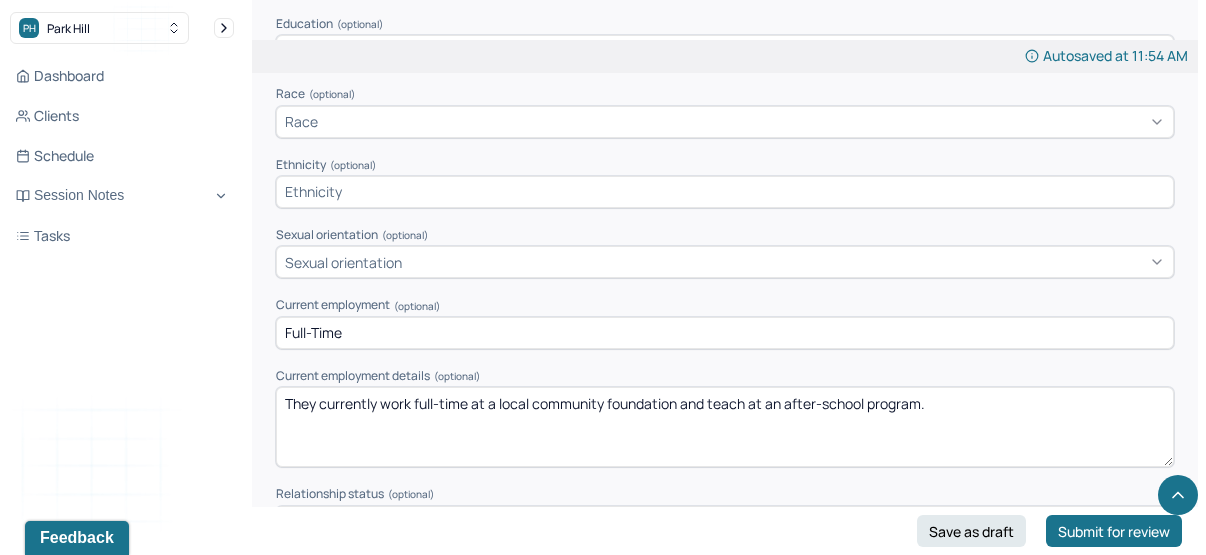 scroll, scrollTop: 0, scrollLeft: 0, axis: both 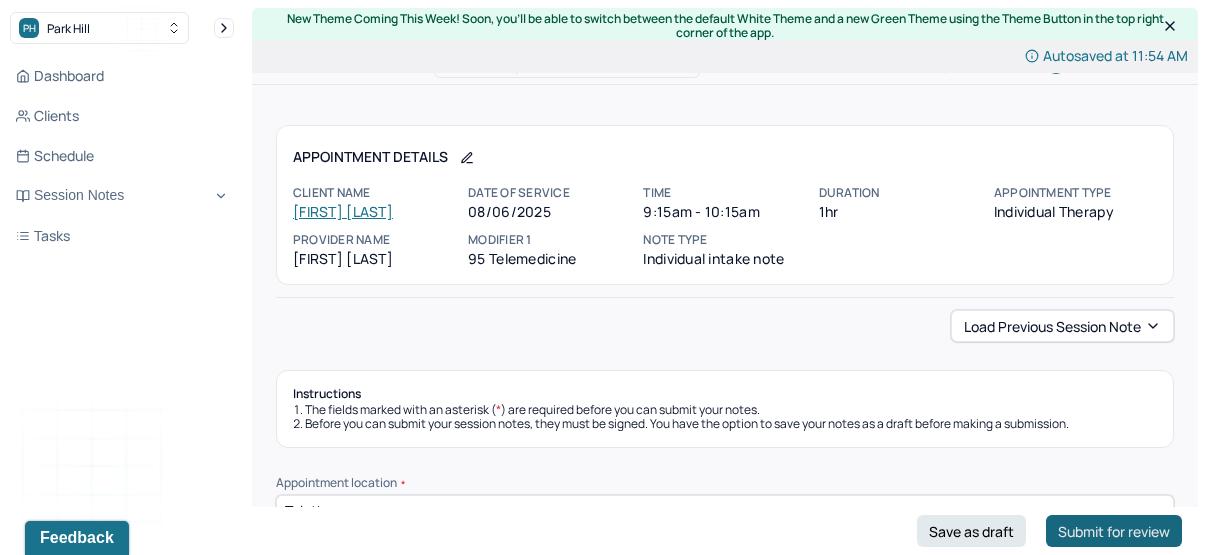click on "Submit for review" at bounding box center (1114, 531) 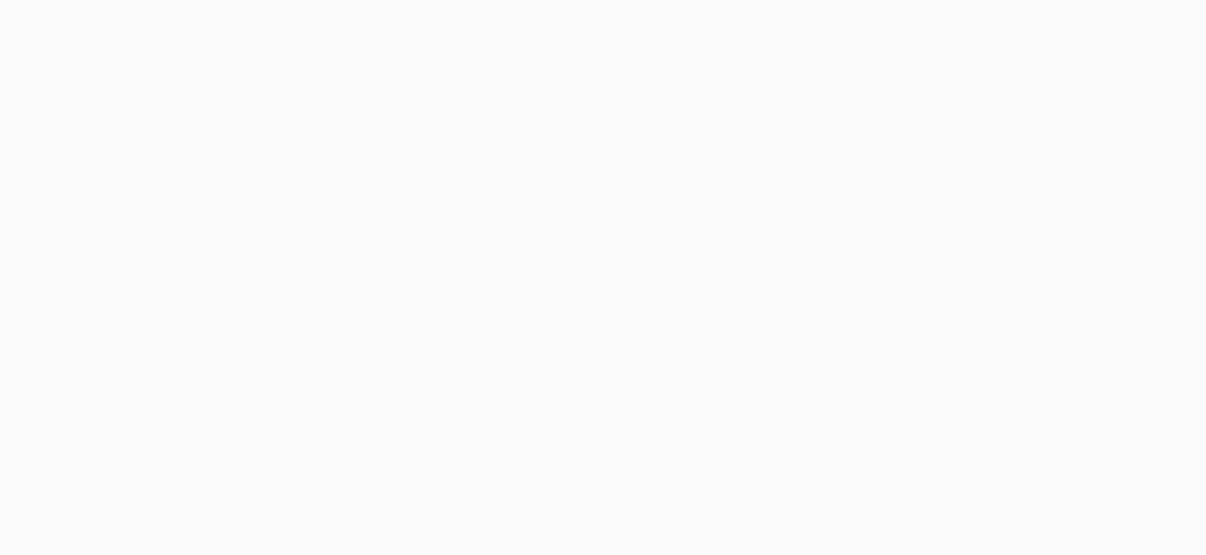 scroll, scrollTop: 0, scrollLeft: 0, axis: both 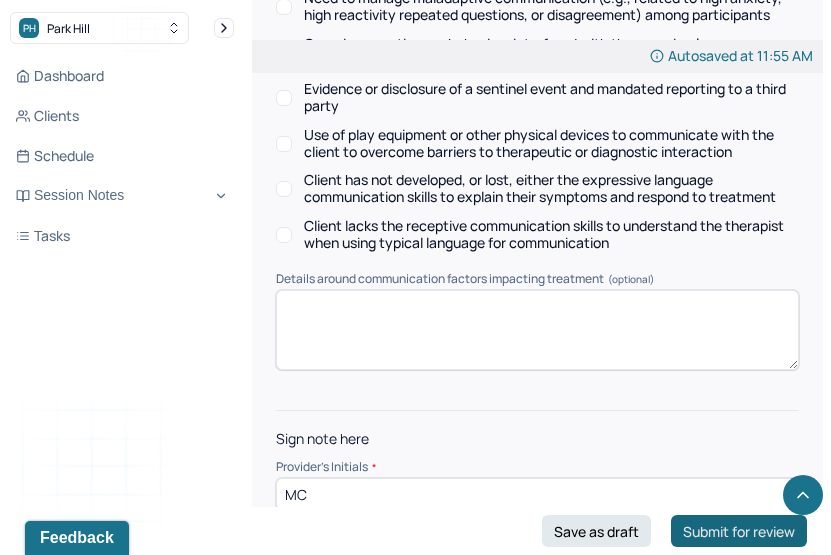 click on "Submit for review" at bounding box center [739, 531] 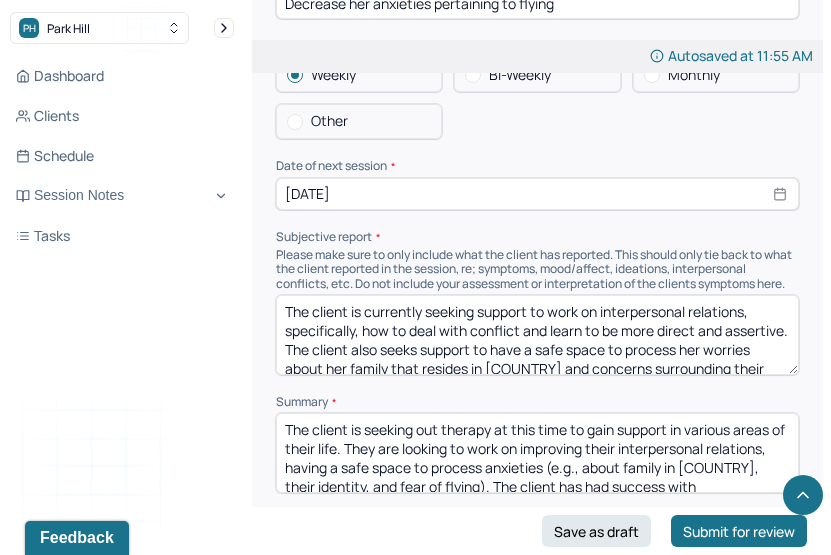 scroll, scrollTop: 10331, scrollLeft: 0, axis: vertical 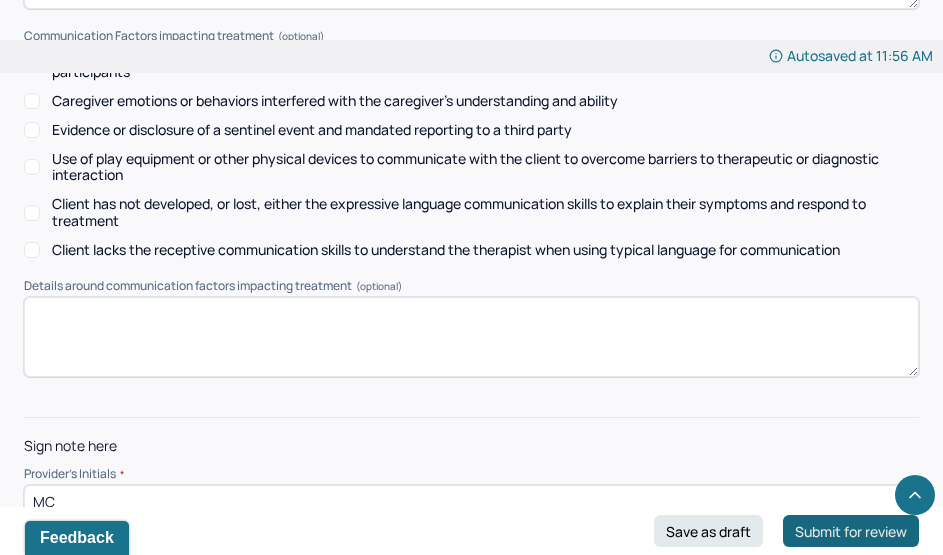 click on "Submit for review" at bounding box center (851, 531) 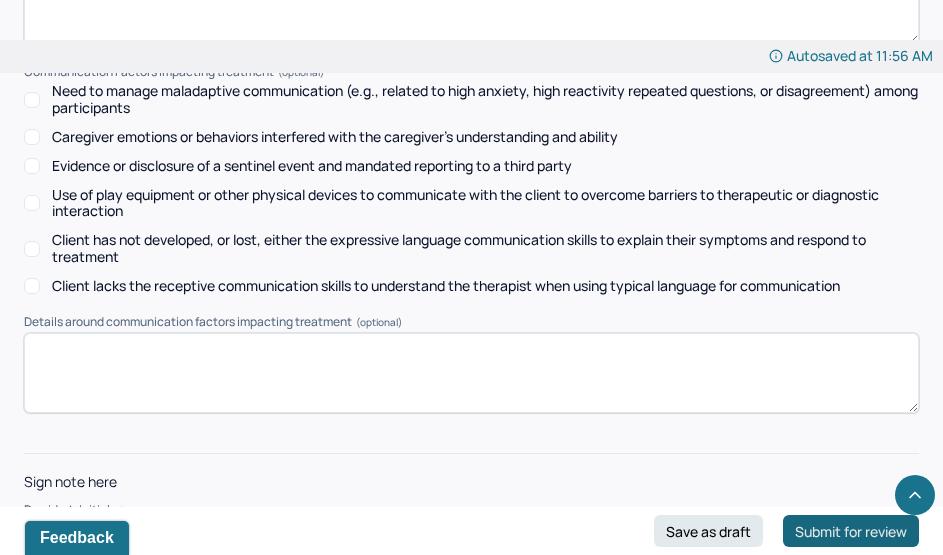 scroll, scrollTop: 9224, scrollLeft: 0, axis: vertical 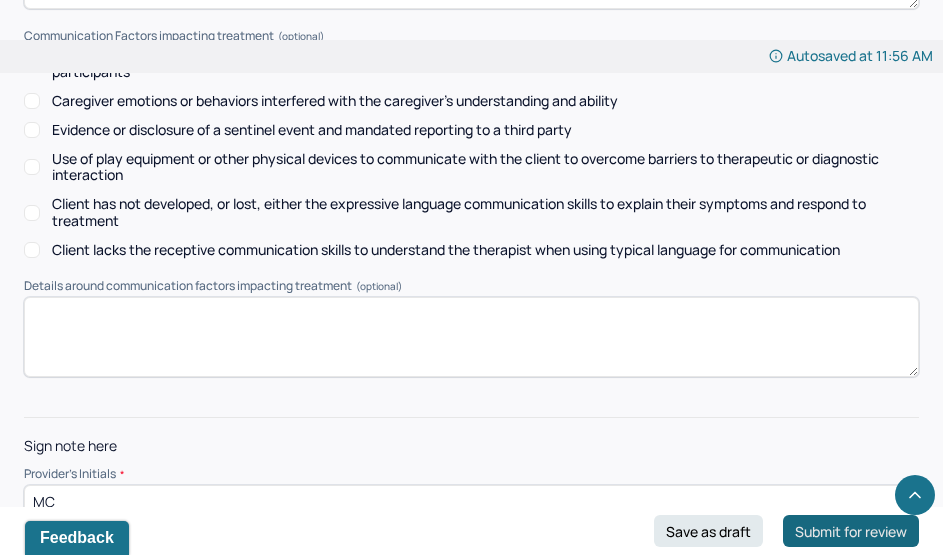 click on "Submit for review" at bounding box center (851, 531) 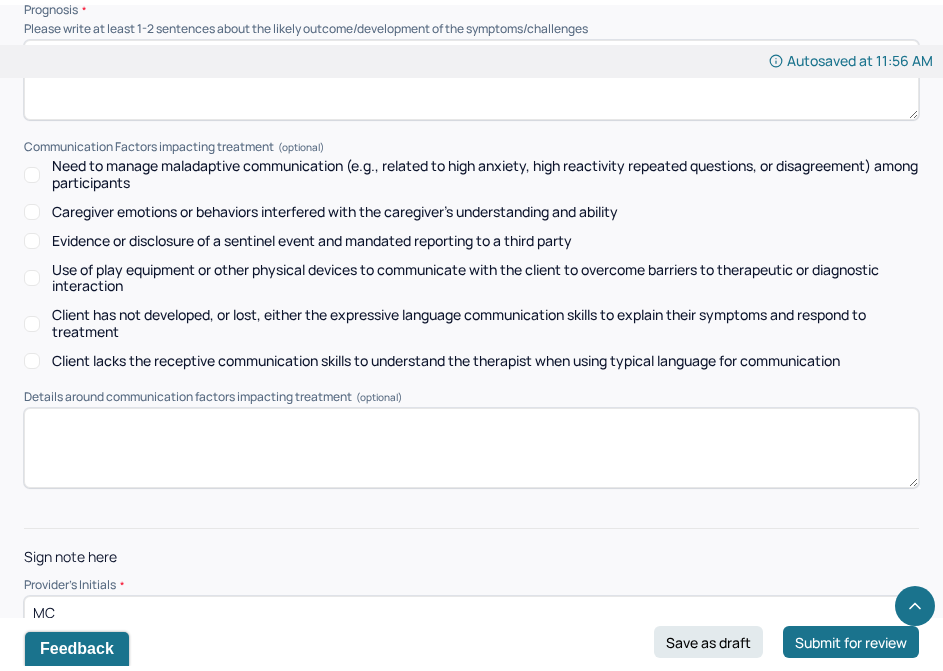 scroll, scrollTop: 9108, scrollLeft: 0, axis: vertical 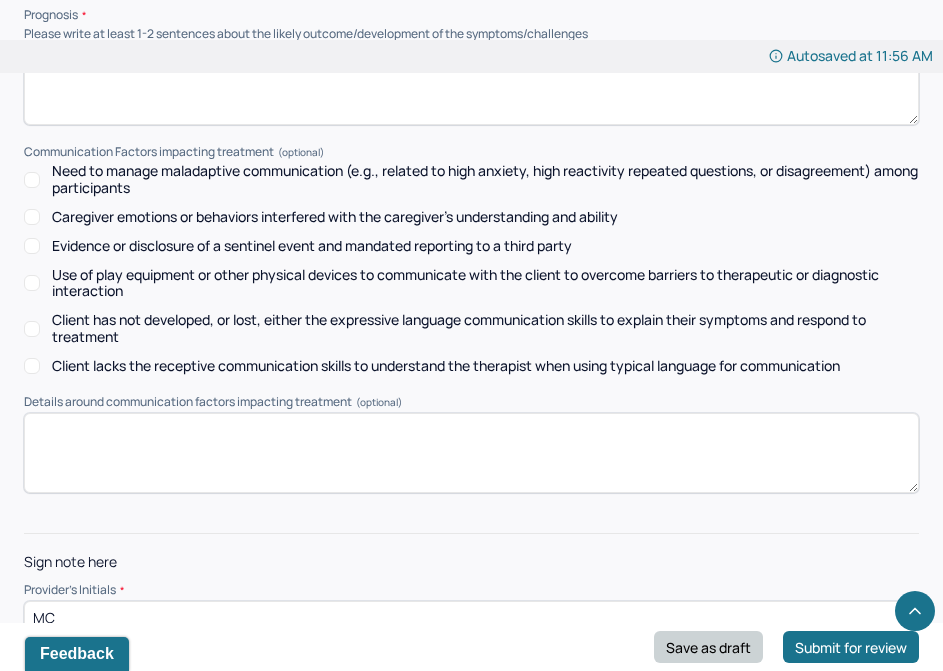 click on "Save as draft" at bounding box center [708, 647] 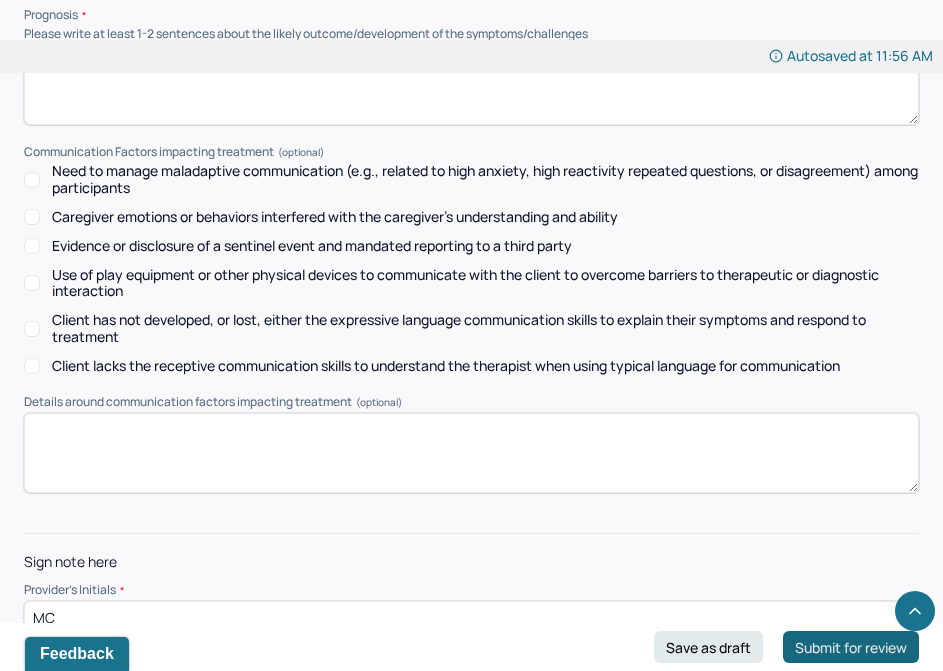click on "Submit for review" at bounding box center [851, 647] 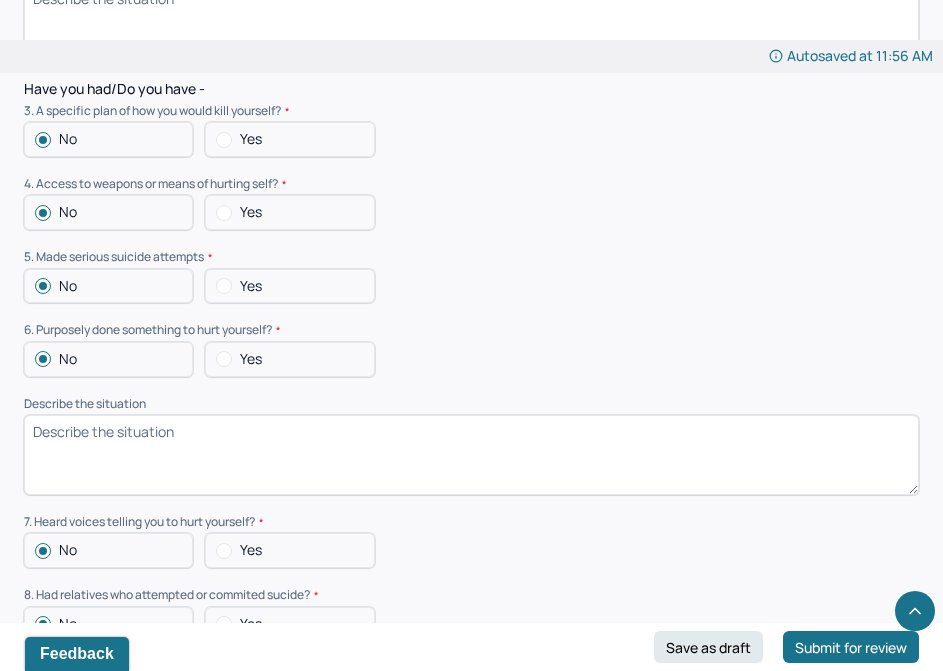 scroll, scrollTop: 5200, scrollLeft: 0, axis: vertical 